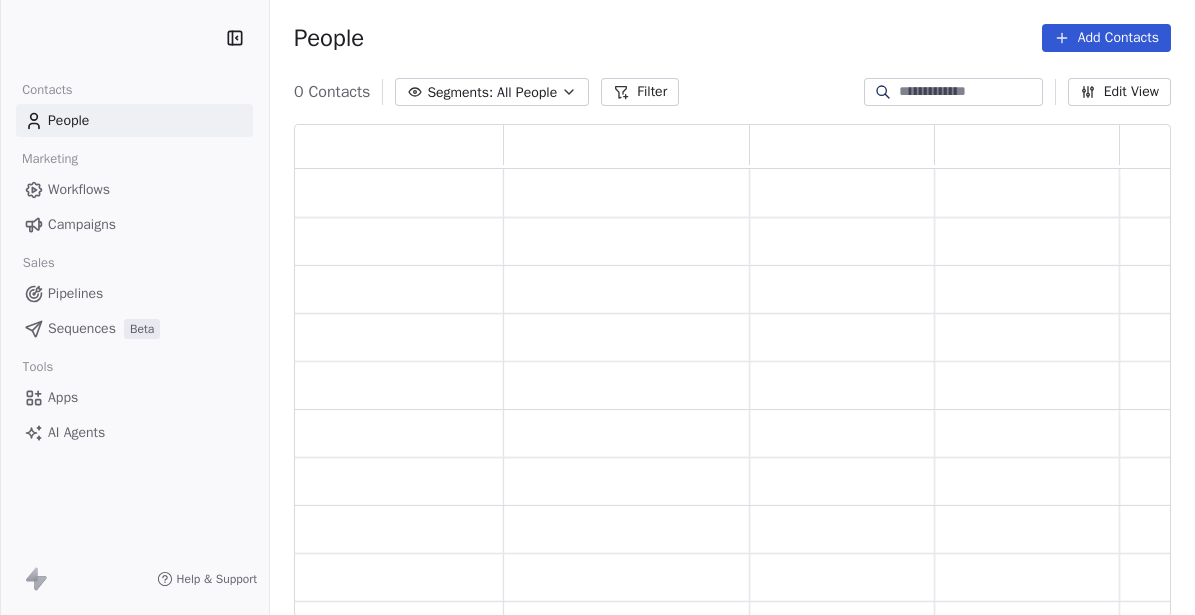 scroll, scrollTop: 0, scrollLeft: 0, axis: both 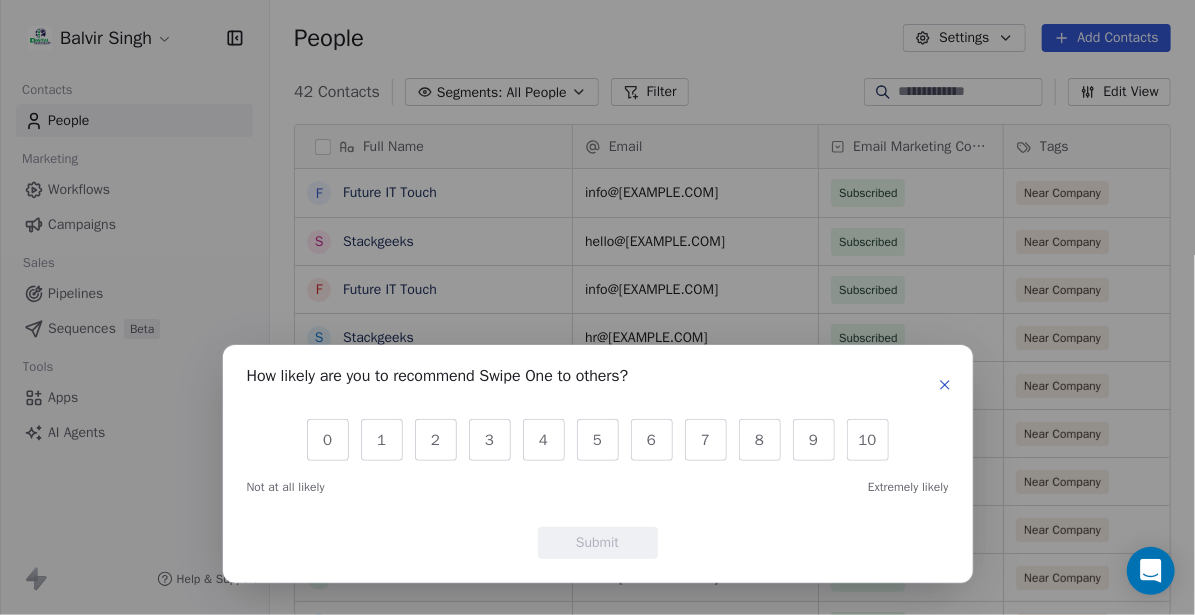 click 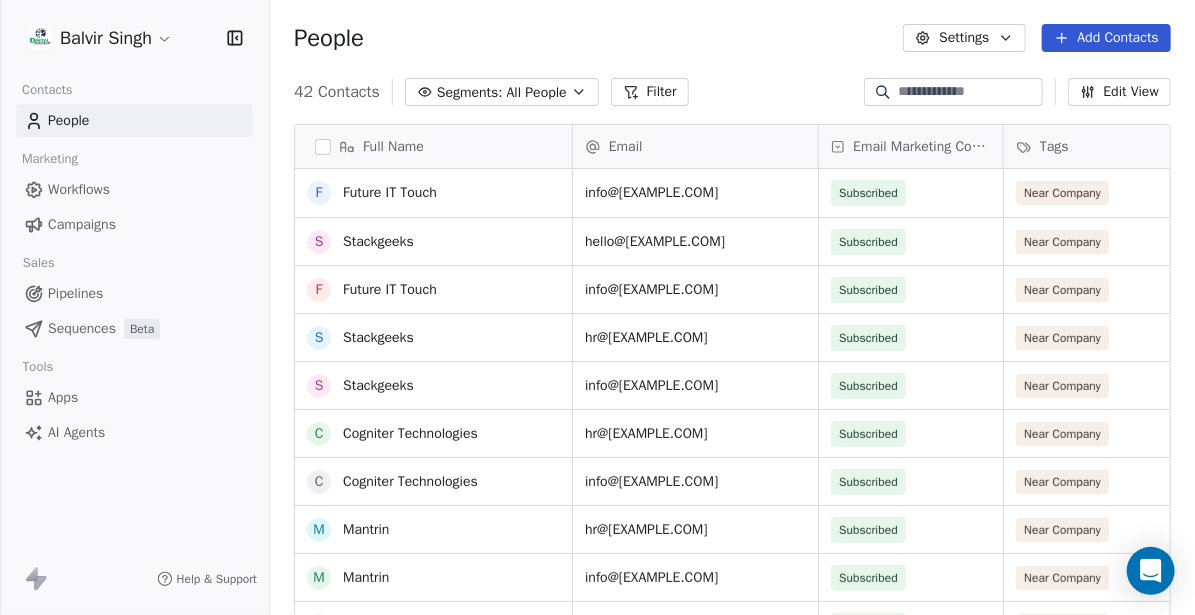 scroll, scrollTop: 500, scrollLeft: 0, axis: vertical 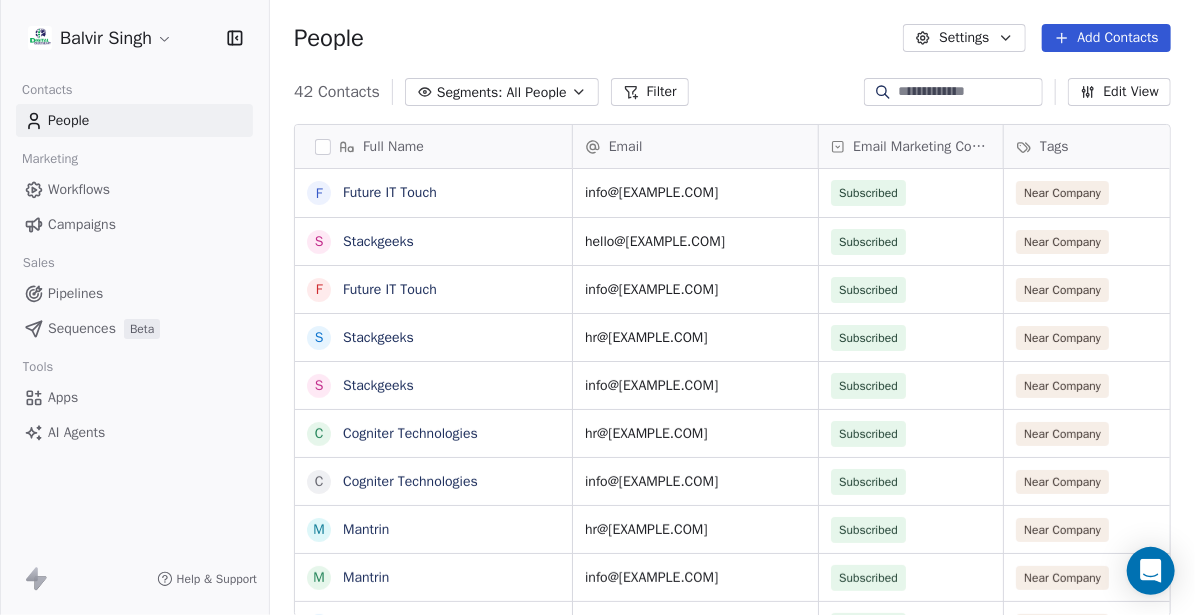 click on "Full Name" at bounding box center (431, 147) 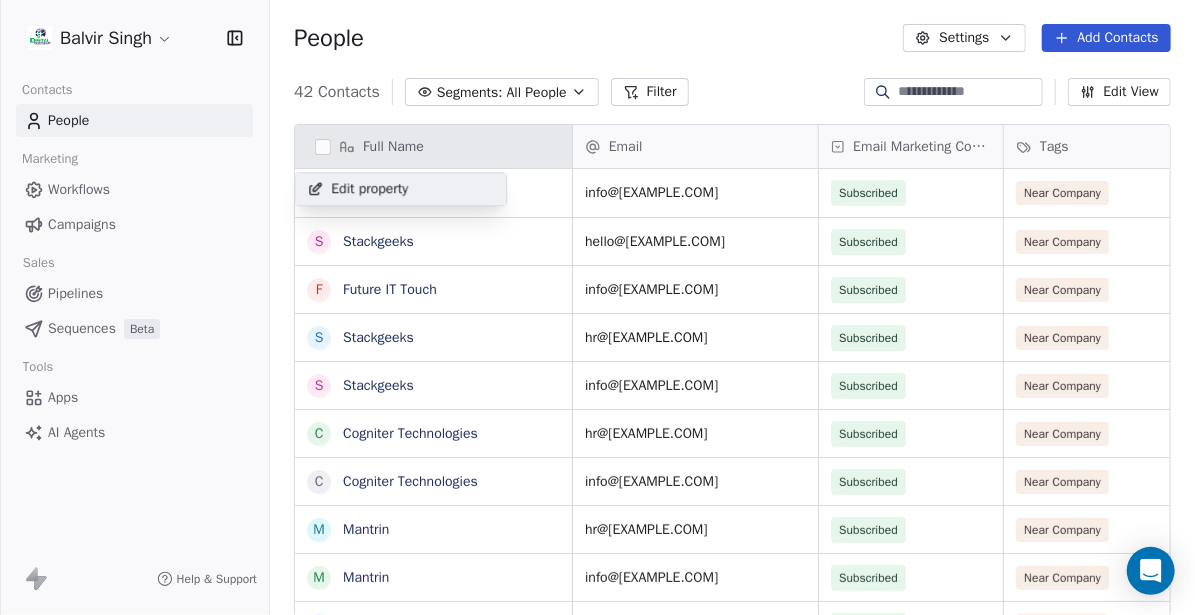 click on "Balvir Singh Contacts People Marketing Workflows Campaigns Sales Pipelines Sequences Beta Tools Apps AI Agents Help & Support People Settings Add Contacts 42 Contacts Segments: All People Filter Edit View Tag Add to Sequence Export Full Name F Future IT Touch S Stackgeeks F Future IT Touch S Stackgeeks S Stackgeeks C Cogniter Technologies C Cogniter Technologies M Mantrin M Mantrin E Epilogue D Decode Advertising E Epilogue D Decode Advertising M Marketing GearsÂ M Mindmine Unlimited A Animationvisarts A Animationvisarts S Solution1313 S SynergyWorks Solutions I IT WAVES N Net Solutions I IT WAVES N Net Solutions N Net Solutions D Damcosoft Pvt Ltd D Damcosoft Pvt Ltd N Netsmartz House I Innovation Technology Email Email Marketing Consent Tags Address Created Date IST Email Verification Status info@[EXAMPLE.COM] Subscribed Near Company 34, [CITY], Sector Jun 19, 2025 01:11 PM Valid hello@[EXAMPLE.COM] Subscribed Near Company 34, [CITY], Sector Valid Valid" at bounding box center (597, 307) 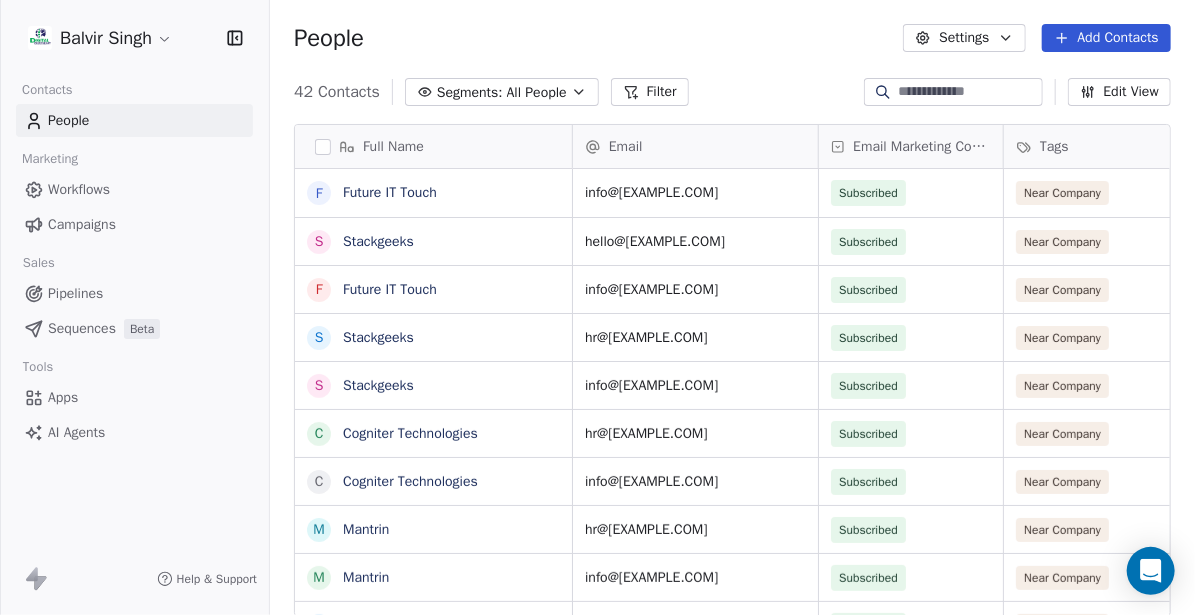 click at bounding box center [323, 147] 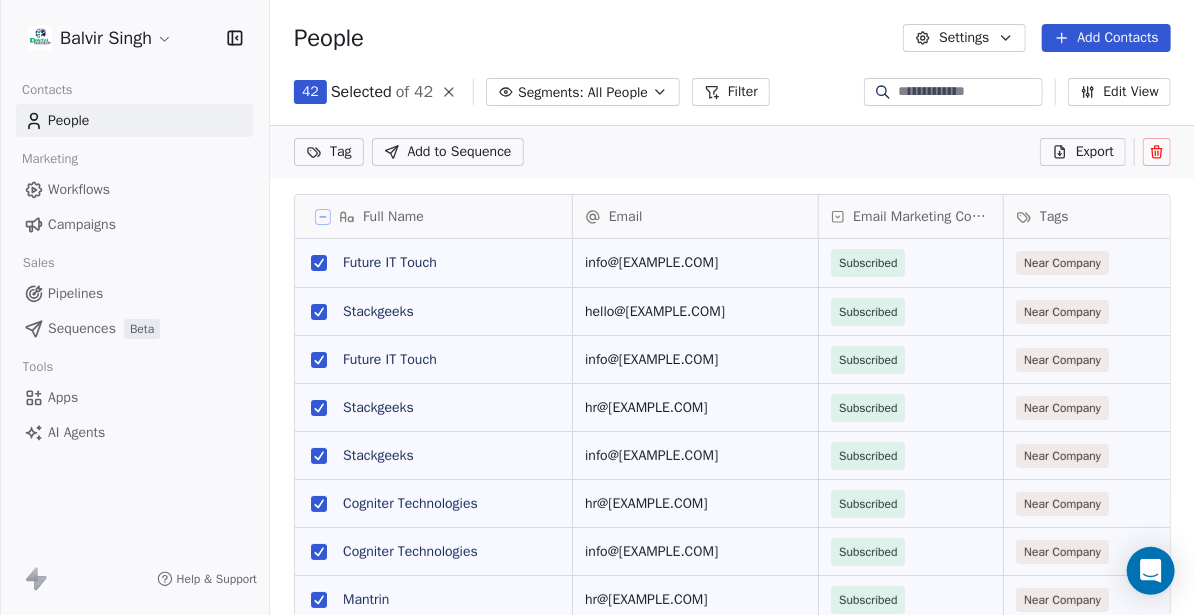 scroll, scrollTop: 456, scrollLeft: 910, axis: both 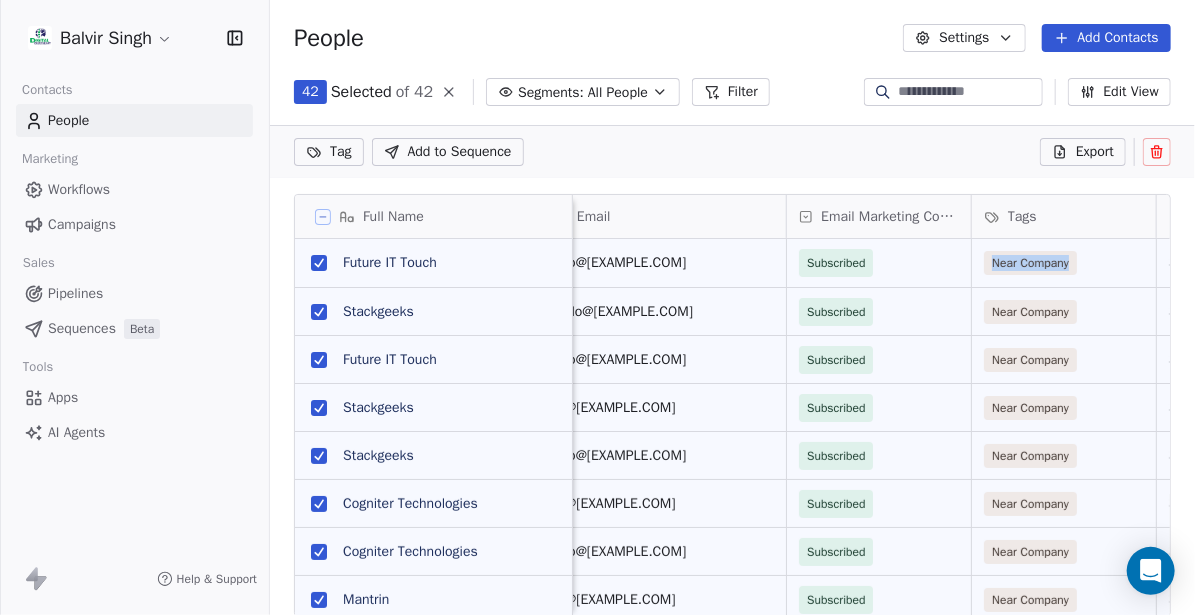 drag, startPoint x: 1094, startPoint y: 244, endPoint x: 988, endPoint y: 249, distance: 106.11786 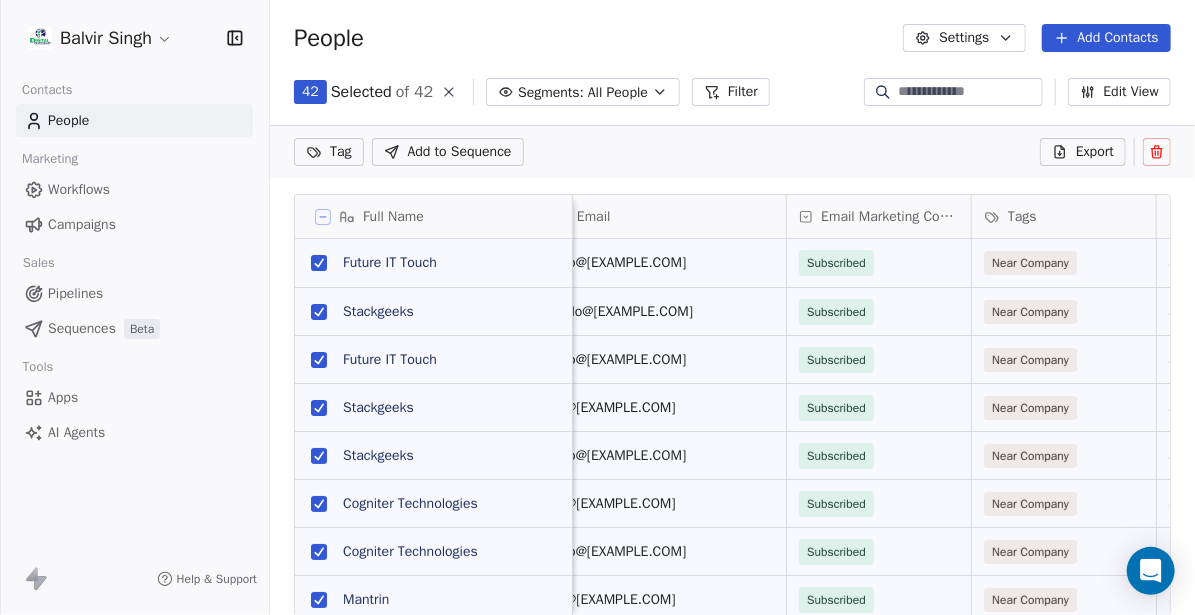 scroll, scrollTop: 0, scrollLeft: 0, axis: both 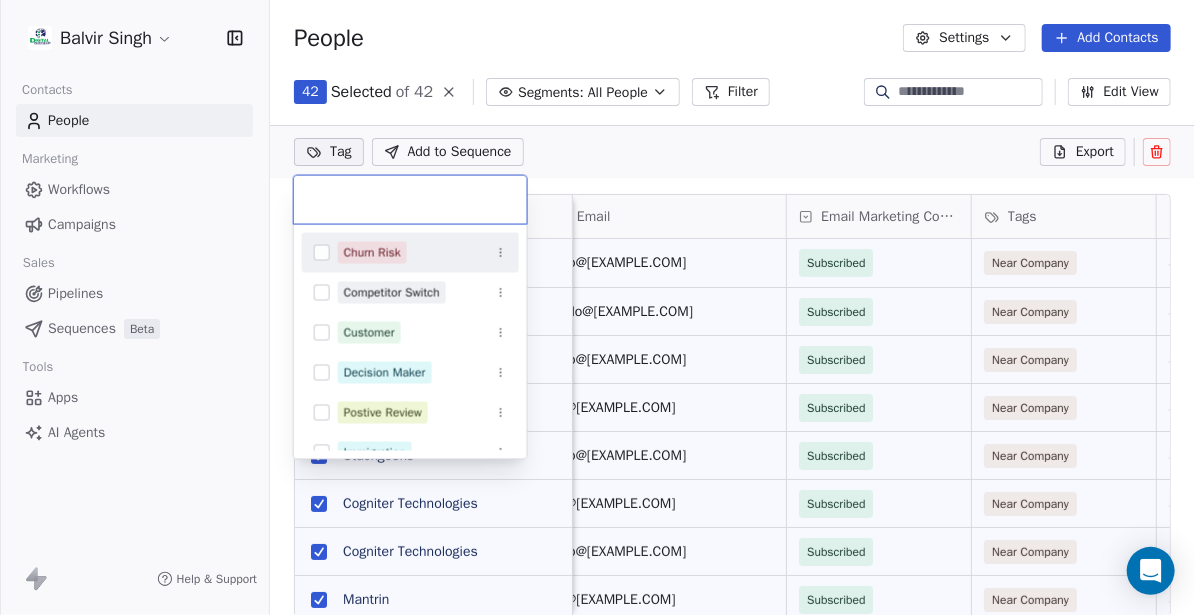 click on "Balvir Singh Contacts People Marketing Workflows Campaigns Sales Pipelines Sequences Beta Tools Apps AI Agents Help & Support People Settings Add Contacts 42 Selected of 42 Segments: All People Filter Edit View Tag Add to Sequence Export Full Name F Future IT Touch S Stackgeeks F Future IT Touch S Stackgeeks S Stackgeeks C Cogniter Technologies C Cogniter Technologies M Mantrin M Mantrin E Epilogue D Decode Advertising E Epilogue D Decode Advertising M Marketing GearsÂ M Mindmine Unlimited A Animationvisarts A Animationvisarts S Solution1313 S SynergyWorks Solutions I IT WAVES N Net Solutions I IT WAVES N Net Solutions N Net Solutions D Damcosoft Pvt Ltd D Damcosoft Pvt Ltd N Netsmartz House I Innovation Technology Email Email Marketing Consent Tags Address Created Date IST Email Verification Status Last Updated Date IST info@[EXAMPLE.COM] Subscribed Near Company 34, [CITY], Sector Jun 19, 2025 01:11 PM Valid Jun 19, 2025 01:14 PM hello@[EXAMPLE.COM] Subscribed Near Company Valid Subscribed" at bounding box center [597, 307] 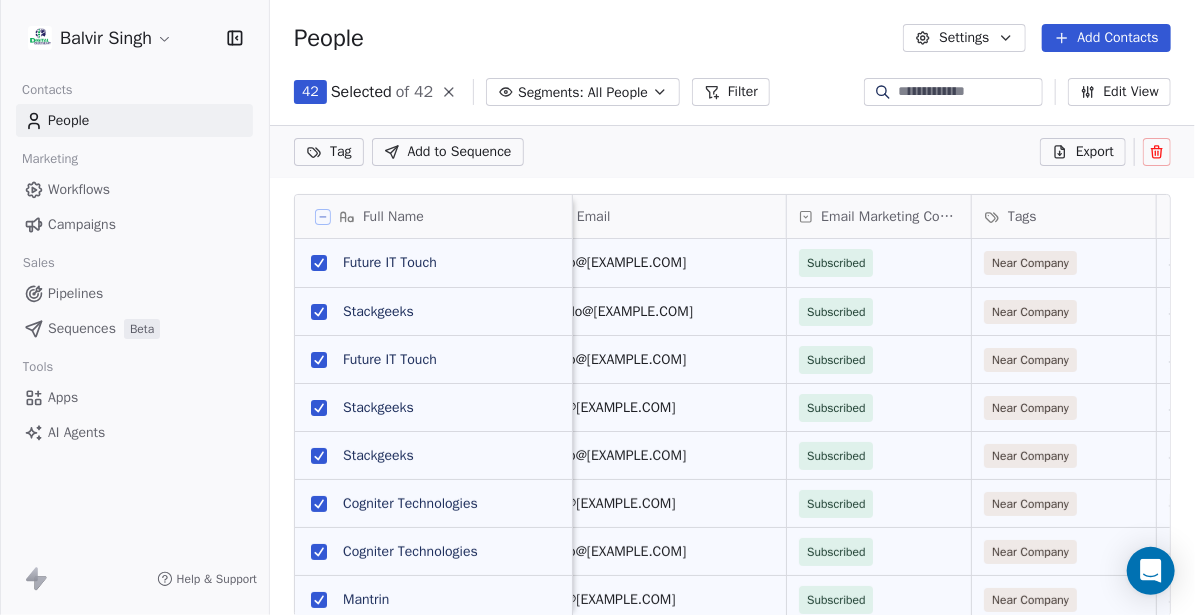 click on "Add to Sequence" at bounding box center [460, 152] 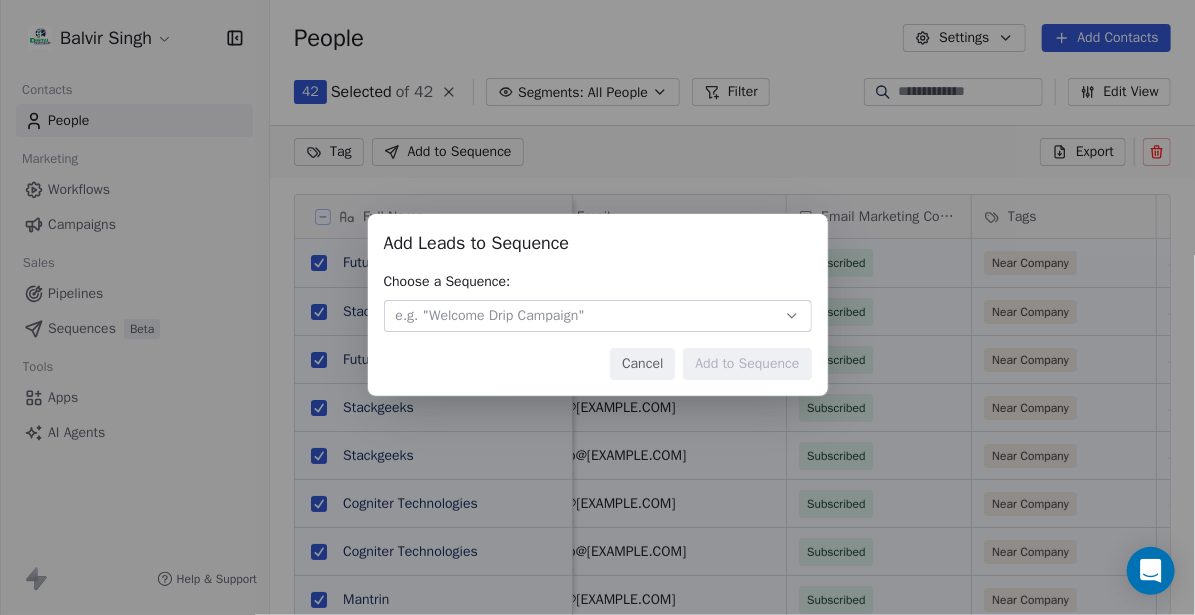 click on "Cancel" at bounding box center (642, 364) 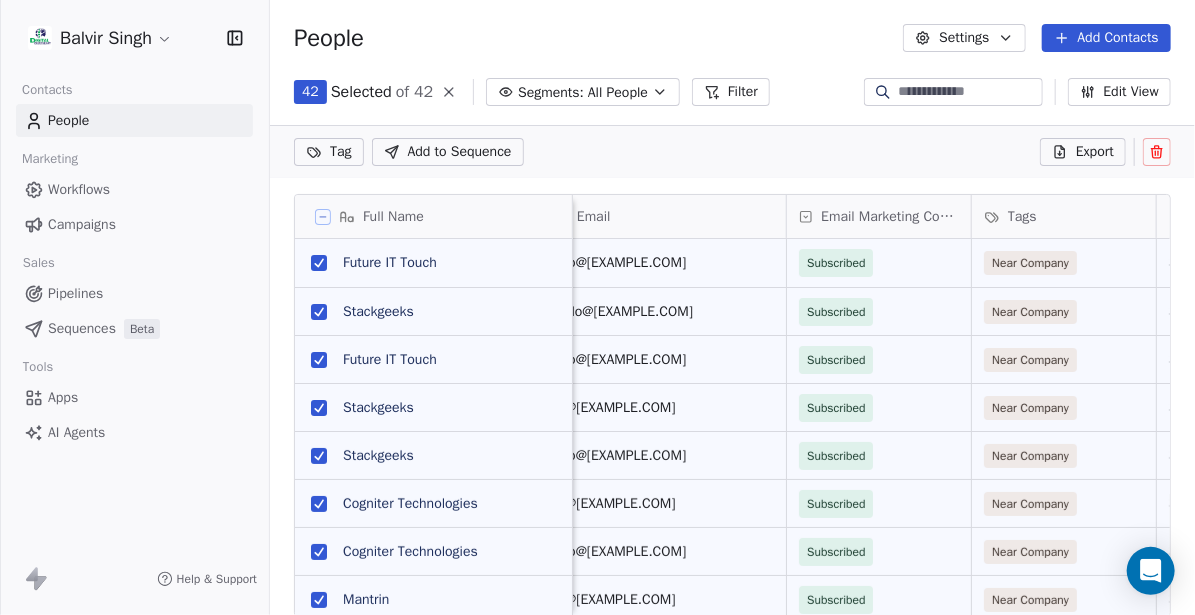 click on "Balvir Singh Contacts People Marketing Workflows Campaigns Sales Pipelines Sequences Beta Tools Apps AI Agents Help & Support People Settings Add Contacts 42 Selected of 42 Segments: All People Filter Edit View Tag Add to Sequence Export Full Name F Future IT Touch S Stackgeeks F Future IT Touch S Stackgeeks S Stackgeeks C Cogniter Technologies C Cogniter Technologies M Mantrin M Mantrin E Epilogue D Decode Advertising E Epilogue D Decode Advertising M Marketing GearsÂ M Mindmine Unlimited A Animationvisarts A Animationvisarts S Solution1313 S SynergyWorks Solutions I IT WAVES N Net Solutions I IT WAVES N Net Solutions N Net Solutions D Damcosoft Pvt Ltd D Damcosoft Pvt Ltd N Netsmartz House I Innovation Technology Email Email Marketing Consent Tags Address Created Date IST Email Verification Status Last Updated Date IST info@[EXAMPLE.COM] Subscribed Near Company 34, [CITY], Sector Jun 19, 2025 01:11 PM Valid Jun 19, 2025 01:14 PM hello@[EXAMPLE.COM] Subscribed Near Company Valid Subscribed" at bounding box center [597, 307] 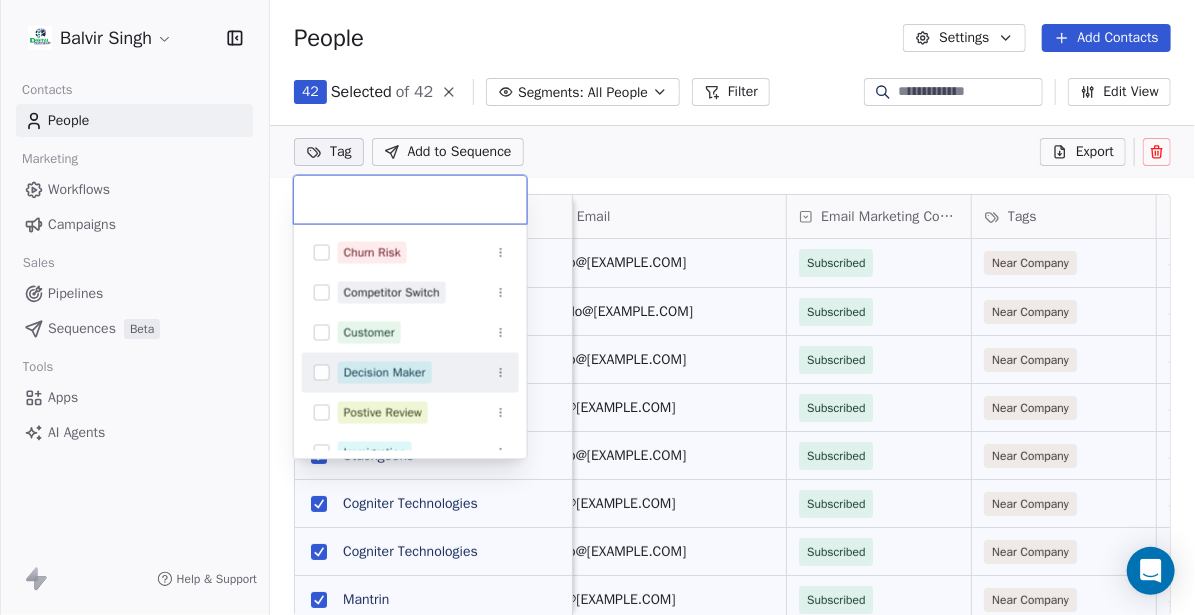 scroll, scrollTop: 200, scrollLeft: 0, axis: vertical 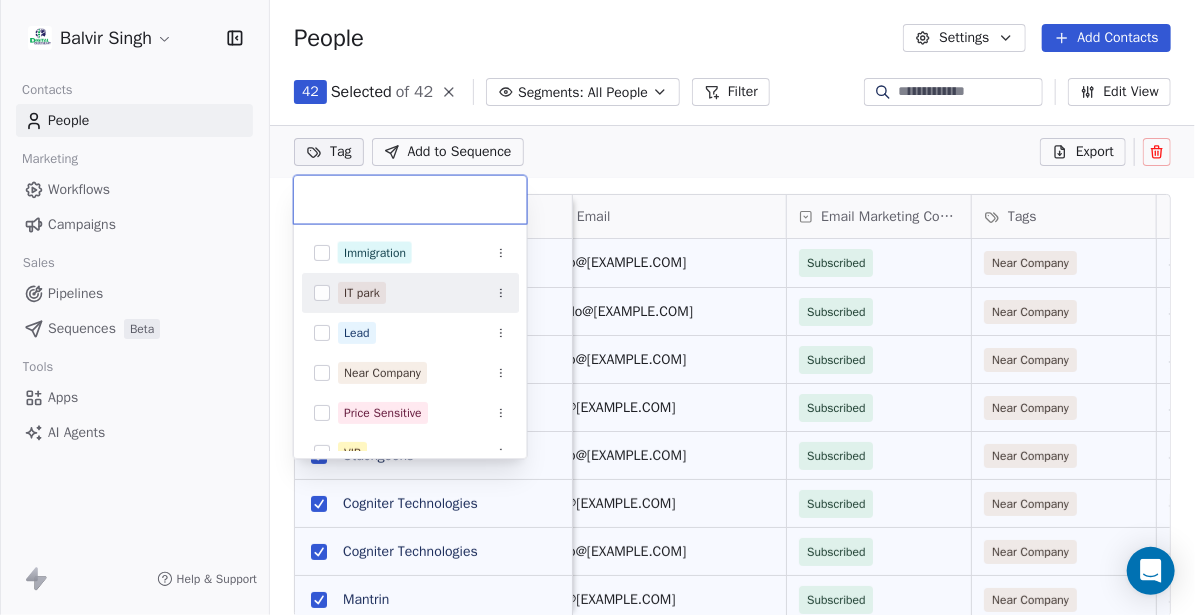 click on "IT park" at bounding box center (422, 293) 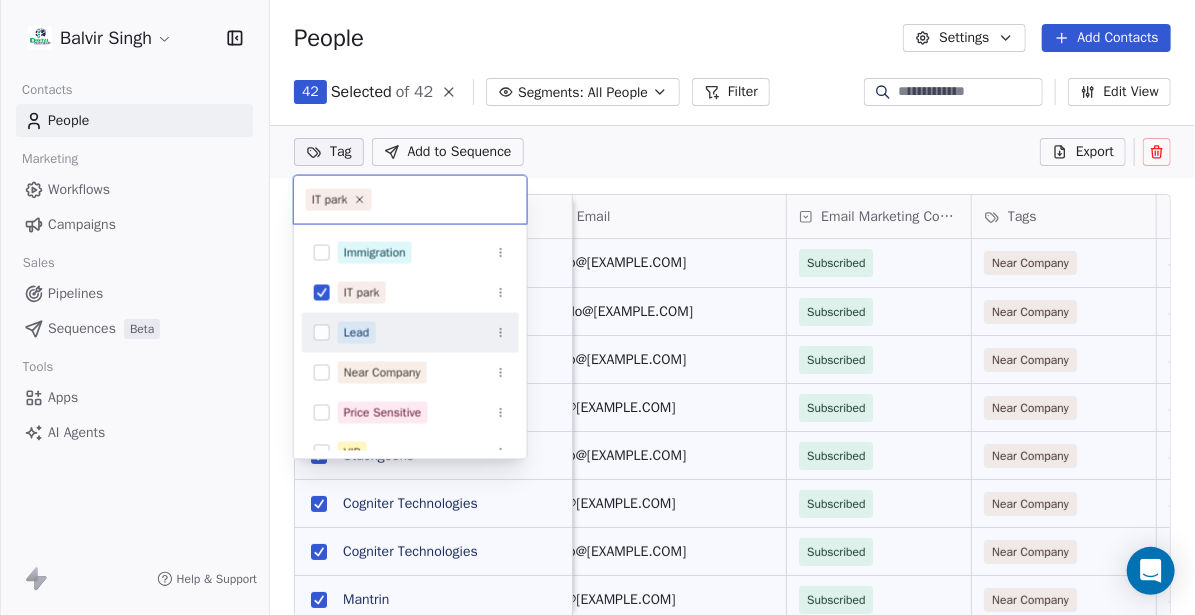 click on "Balvir Singh Contacts People Marketing Workflows Campaigns Sales Pipelines Sequences Beta Tools Apps AI Agents Help & Support People Settings Add Contacts 42 Selected of 42 Segments: All People Filter Edit View Tag Add to Sequence Export Full Name F Future IT Touch S Stackgeeks F Future IT Touch S Stackgeeks S Stackgeeks C Cogniter Technologies C Cogniter Technologies M Mantrin M Mantrin E Epilogue D Decode Advertising E Epilogue D Decode Advertising M Marketing GearsÂ M Mindmine Unlimited A Animationvisarts A Animationvisarts S Solution1313 S SynergyWorks Solutions I IT WAVES N Net Solutions I IT WAVES N Net Solutions N Net Solutions D Damcosoft Pvt Ltd D Damcosoft Pvt Ltd N Netsmartz House I Innovation Technology Email Email Marketing Consent Tags Address Created Date IST Email Verification Status Last Updated Date IST info@[EXAMPLE.COM] Subscribed Near Company 34, [CITY], Sector Jun 19, 2025 01:11 PM Valid Jun 19, 2025 01:14 PM hello@[EXAMPLE.COM] Subscribed Near Company Valid Subscribed" at bounding box center (597, 307) 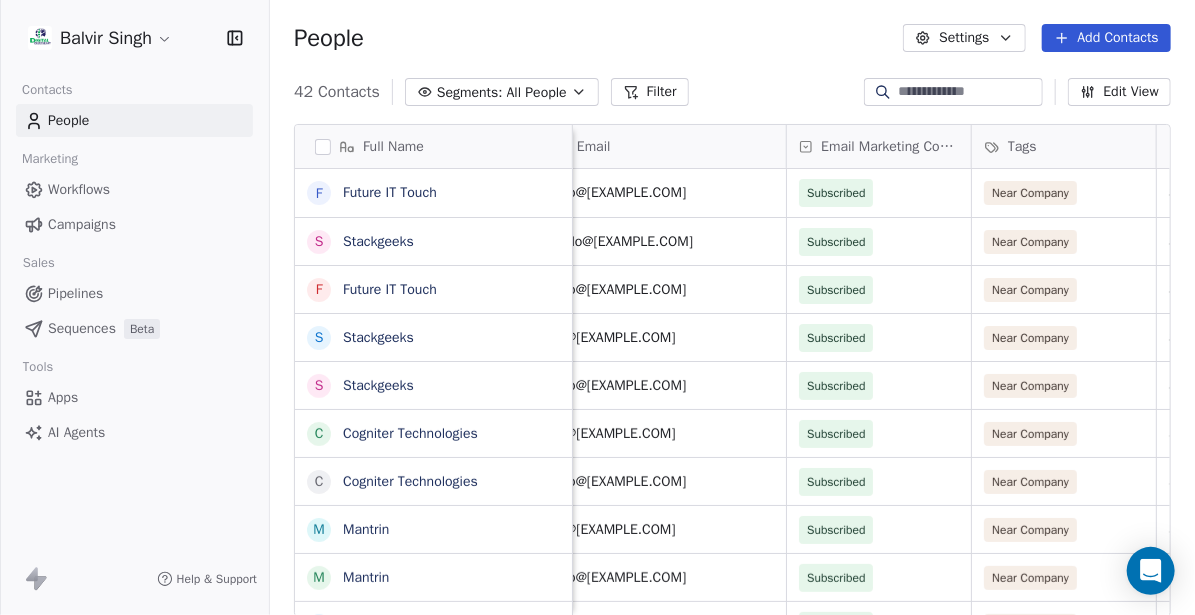 scroll, scrollTop: 15, scrollLeft: 15, axis: both 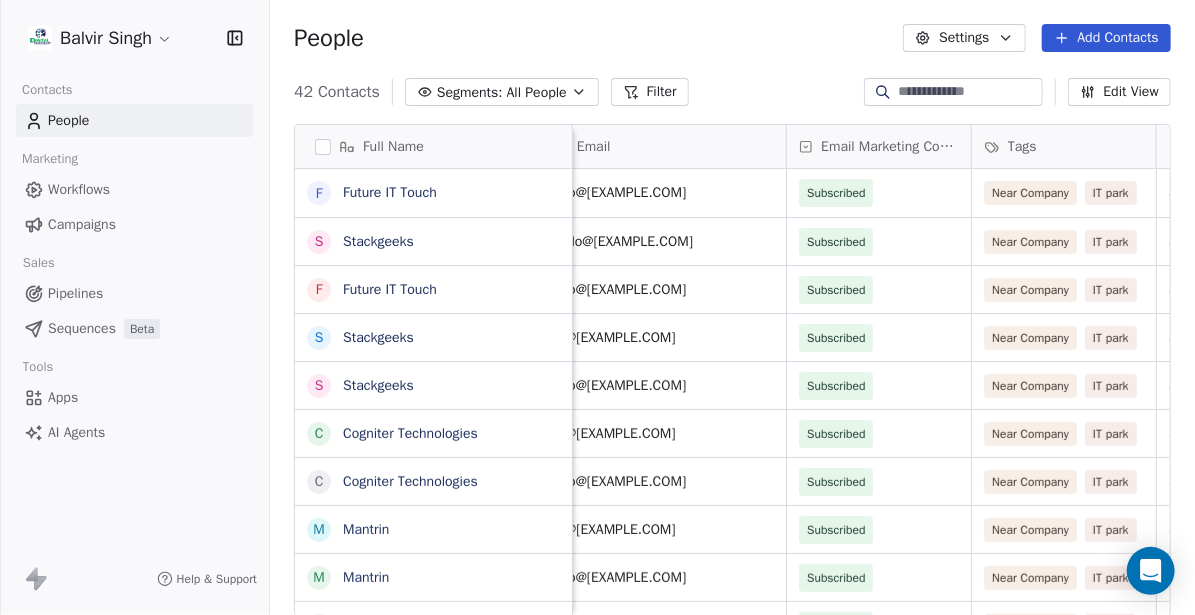 click at bounding box center (323, 147) 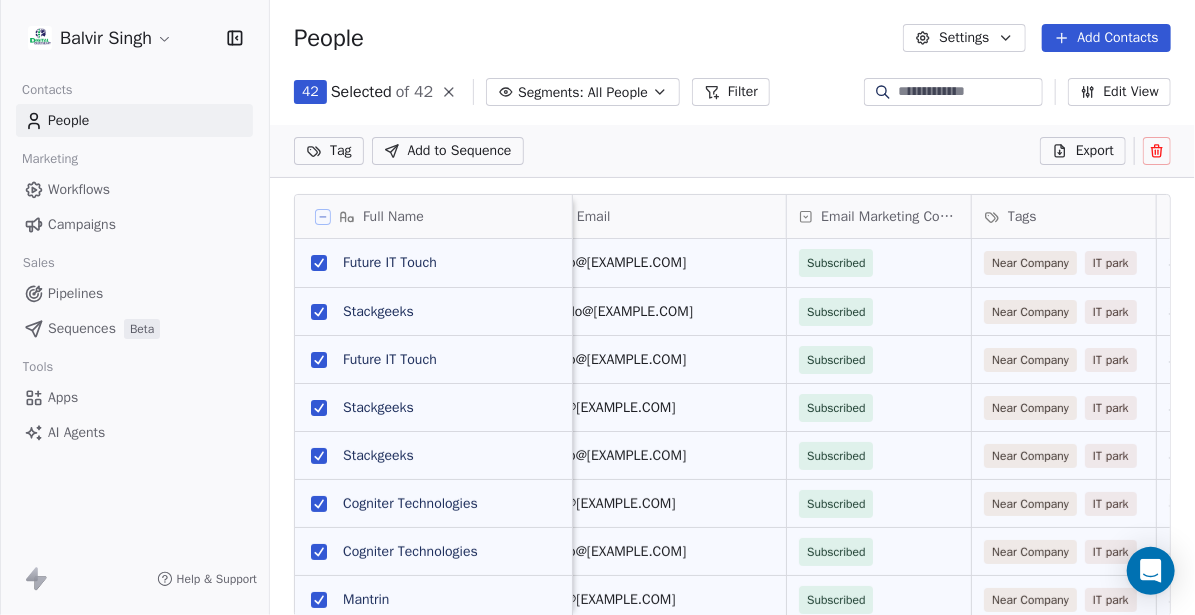 scroll, scrollTop: 456, scrollLeft: 910, axis: both 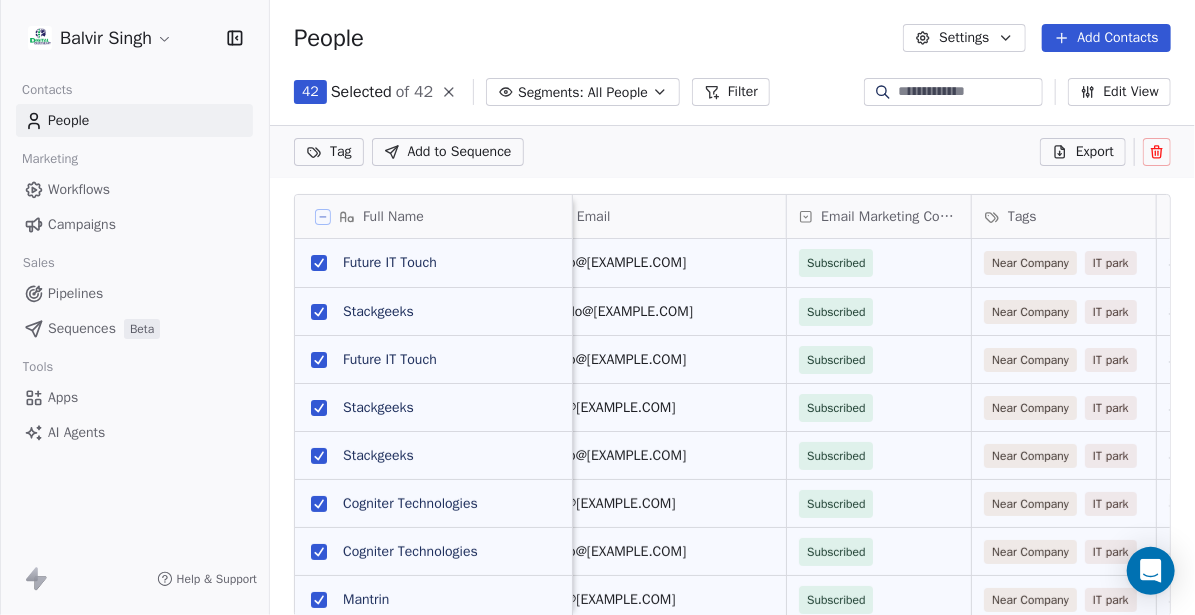 click on "Balvir Singh Contacts People Marketing Workflows Campaigns Sales Pipelines Sequences Beta Tools Apps AI Agents Help & Support People Settings Add Contacts 42 Selected of 42 Segments: All People Filter Edit View Tag Add to Sequence Export Full Name F Future IT Touch S Stackgeeks F Future IT Touch S Stackgeeks S Stackgeeks C Cogniter Technologies C Cogniter Technologies M Mantrin M Mantrin E Epilogue D Decode Advertising E Epilogue D Decode Advertising M Marketing GearsÂ M Mindmine Unlimited A Animationvisarts A Animationvisarts S Solution1313 S SynergyWorks Solutions I IT WAVES N Net Solutions I IT WAVES N Net Solutions N Net Solutions D Damcosoft Pvt Ltd D Damcosoft Pvt Ltd N Netsmartz House I Innovation Technology Email Email Marketing Consent Tags Address Created Date IST Email Verification Status Last Updated Date IST info@[EXAMPLE.COM] Subscribed Near Company IT park 34, [CITY], Sector Jun 19, 2025 01:11 PM Valid Jul 13, 2025 11:22 AM hello@[EXAMPLE.COM] Subscribed Near Company IT park" at bounding box center [597, 307] 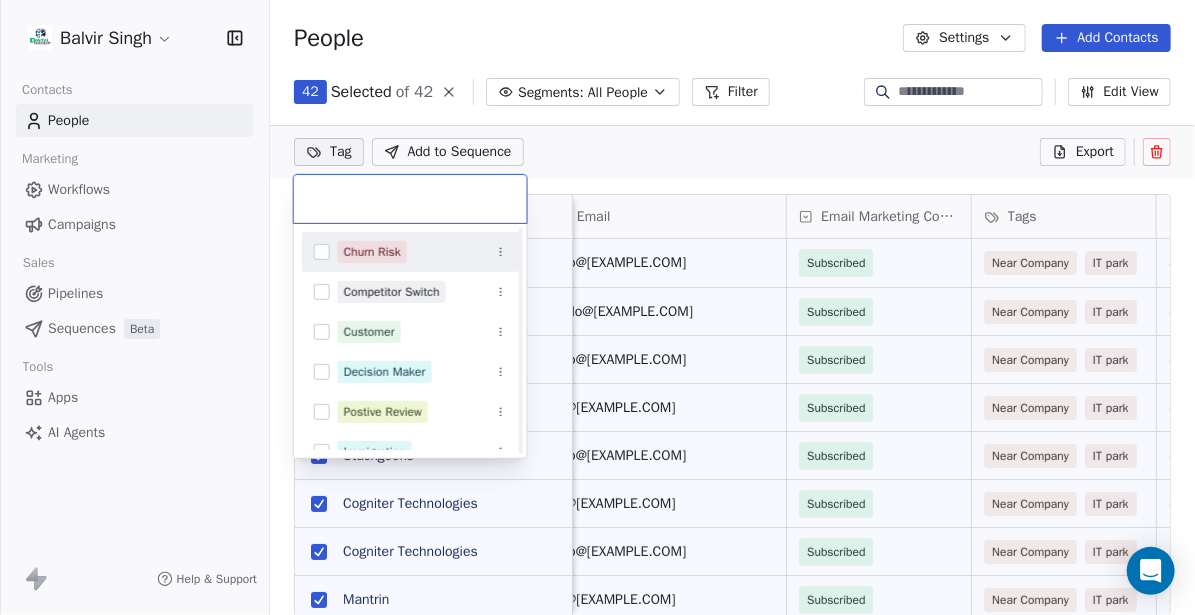 scroll, scrollTop: 200, scrollLeft: 0, axis: vertical 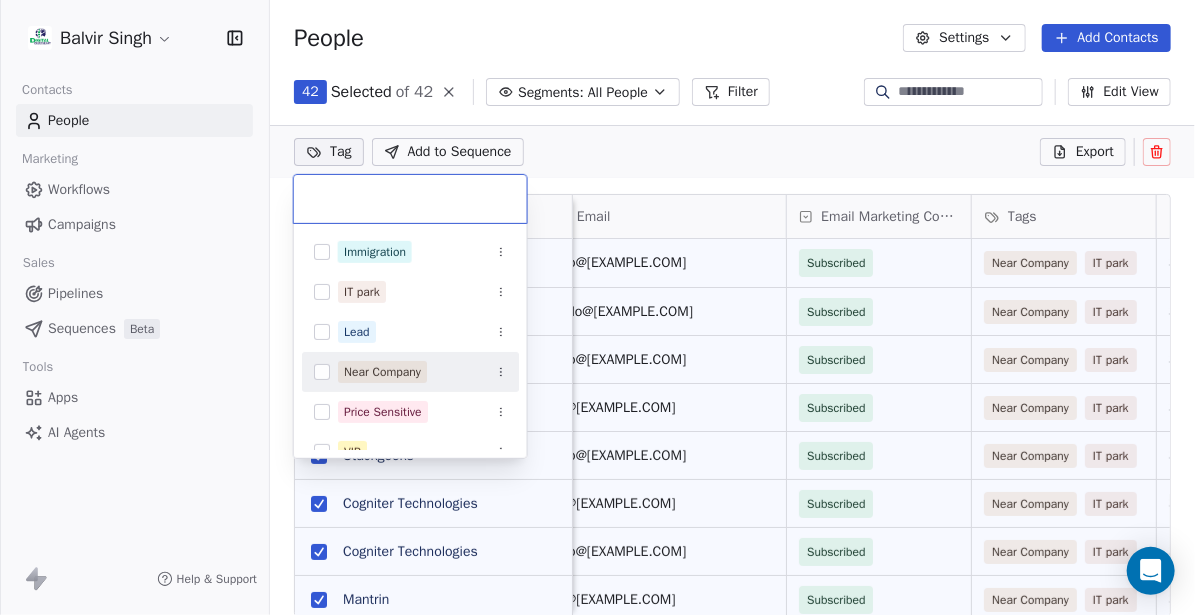click 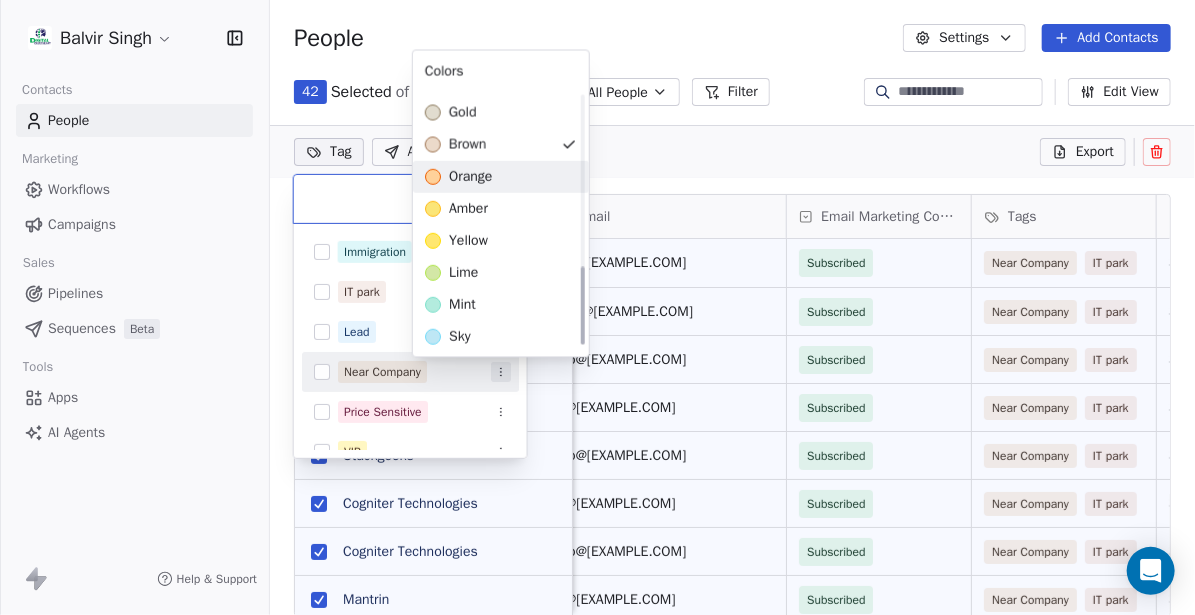 scroll, scrollTop: 573, scrollLeft: 0, axis: vertical 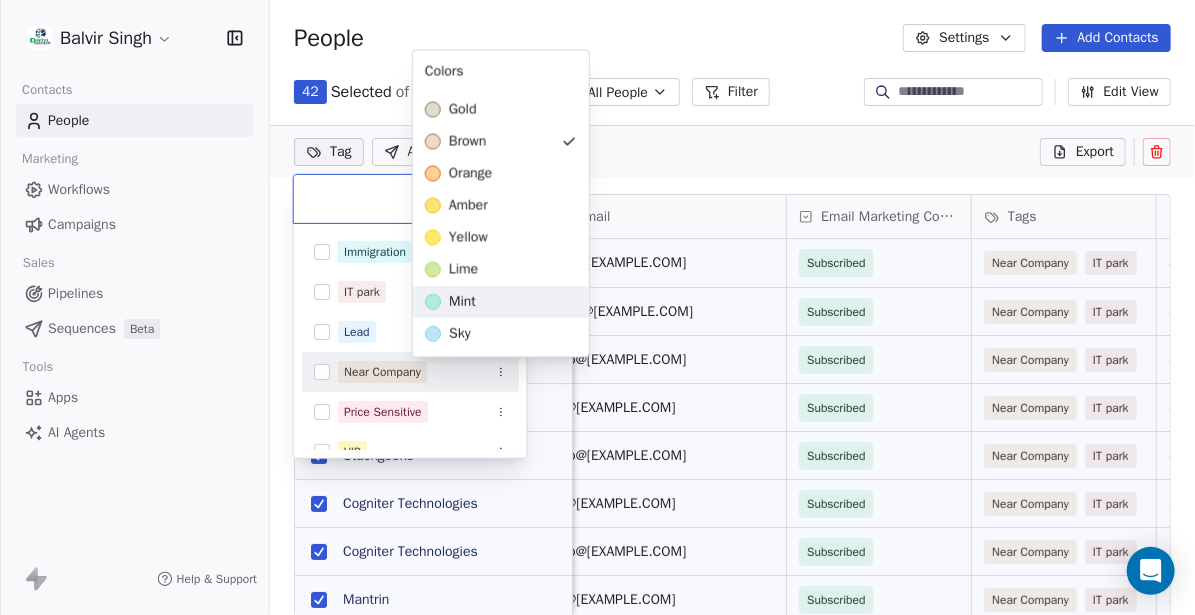 click on "Balvir Singh Contacts People Marketing Workflows Campaigns Sales Pipelines Sequences Beta Tools Apps AI Agents Help & Support People Settings Add Contacts 42 Selected of 42 Segments: All People Filter Edit View Tag Add to Sequence Export Full Name F Future IT Touch S Stackgeeks F Future IT Touch S Stackgeeks S Stackgeeks C Cogniter Technologies C Cogniter Technologies M Mantrin M Mantrin E Epilogue D Decode Advertising E Epilogue D Decode Advertising M Marketing GearsÂ M Mindmine Unlimited A Animationvisarts A Animationvisarts S Solution1313 S SynergyWorks Solutions I IT WAVES N Net Solutions I IT WAVES N Net Solutions N Net Solutions D Damcosoft Pvt Ltd D Damcosoft Pvt Ltd N Netsmartz House I Innovation Technology Email Email Marketing Consent Tags Address Created Date IST Email Verification Status Last Updated Date IST info@[EXAMPLE.COM] Subscribed Near Company IT park 34, [CITY], Sector Jun 19, 2025 01:11 PM Valid Jul 13, 2025 11:22 AM hello@[EXAMPLE.COM] Subscribed Near Company IT park" at bounding box center [597, 307] 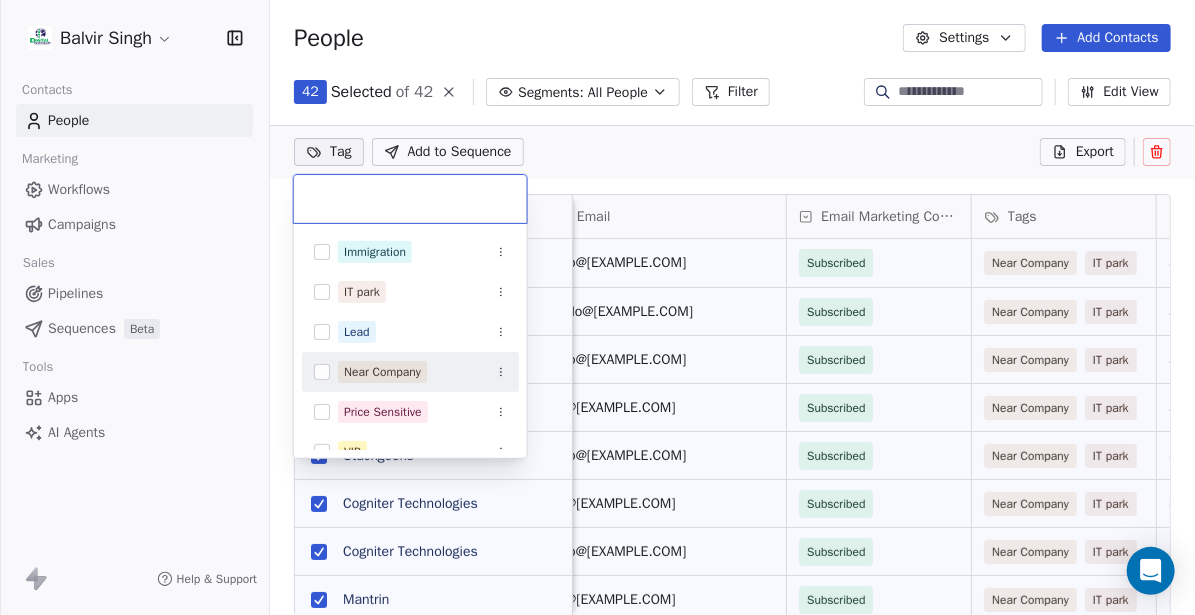 click at bounding box center (322, 372) 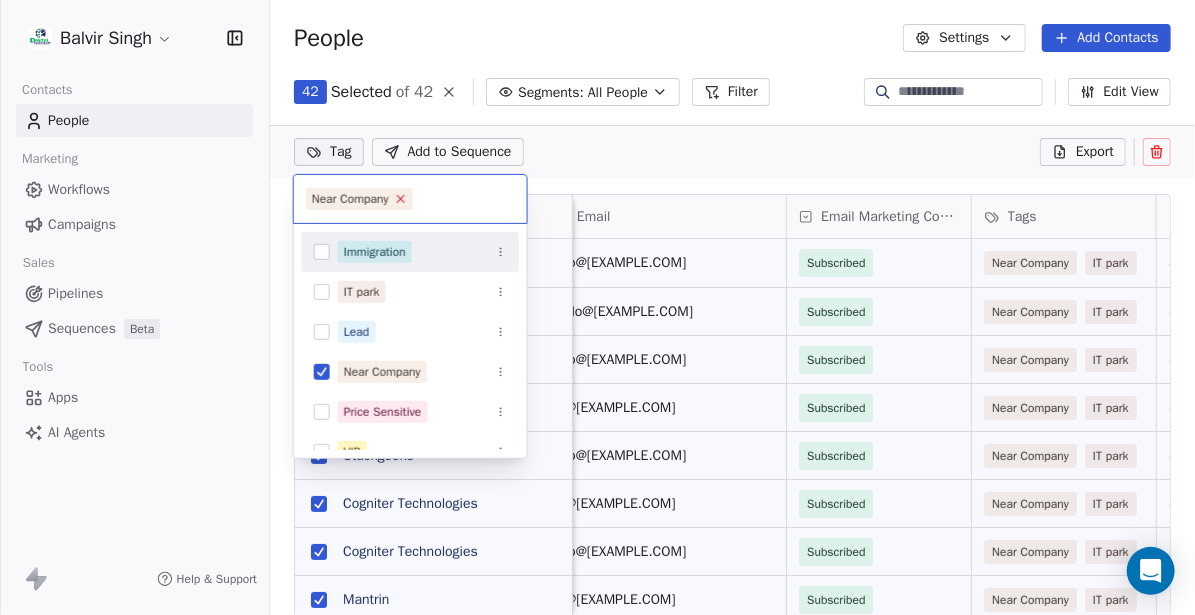 click 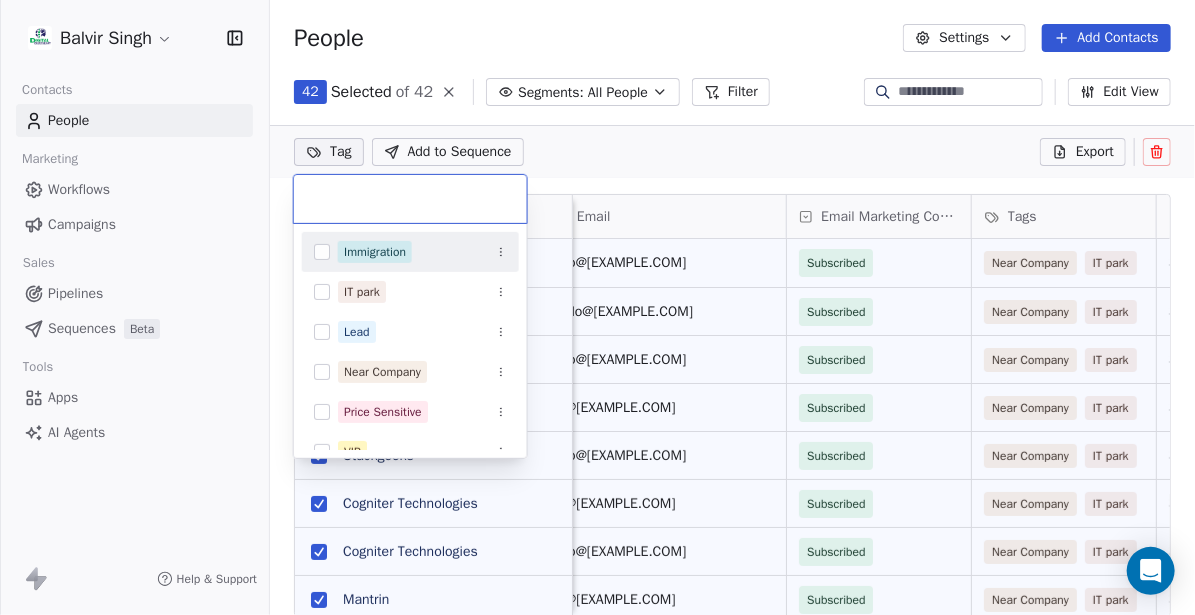 click on "Balvir Singh Contacts People Marketing Workflows Campaigns Sales Pipelines Sequences Beta Tools Apps AI Agents Help & Support People Settings Add Contacts 42 Selected of 42 Segments: All People Filter Edit View Tag Add to Sequence Export Full Name F Future IT Touch S Stackgeeks F Future IT Touch S Stackgeeks S Stackgeeks C Cogniter Technologies C Cogniter Technologies M Mantrin M Mantrin E Epilogue D Decode Advertising E Epilogue D Decode Advertising M Marketing GearsÂ M Mindmine Unlimited A Animationvisarts A Animationvisarts S Solution1313 S SynergyWorks Solutions I IT WAVES N Net Solutions I IT WAVES N Net Solutions N Net Solutions D Damcosoft Pvt Ltd D Damcosoft Pvt Ltd N Netsmartz House I Innovation Technology Email Email Marketing Consent Tags Address Created Date IST Email Verification Status Last Updated Date IST info@[EXAMPLE.COM] Subscribed Near Company IT park 34, [CITY], Sector Jun 19, 2025 01:11 PM Valid Jul 13, 2025 11:22 AM hello@[EXAMPLE.COM] Subscribed Near Company IT park" at bounding box center (597, 307) 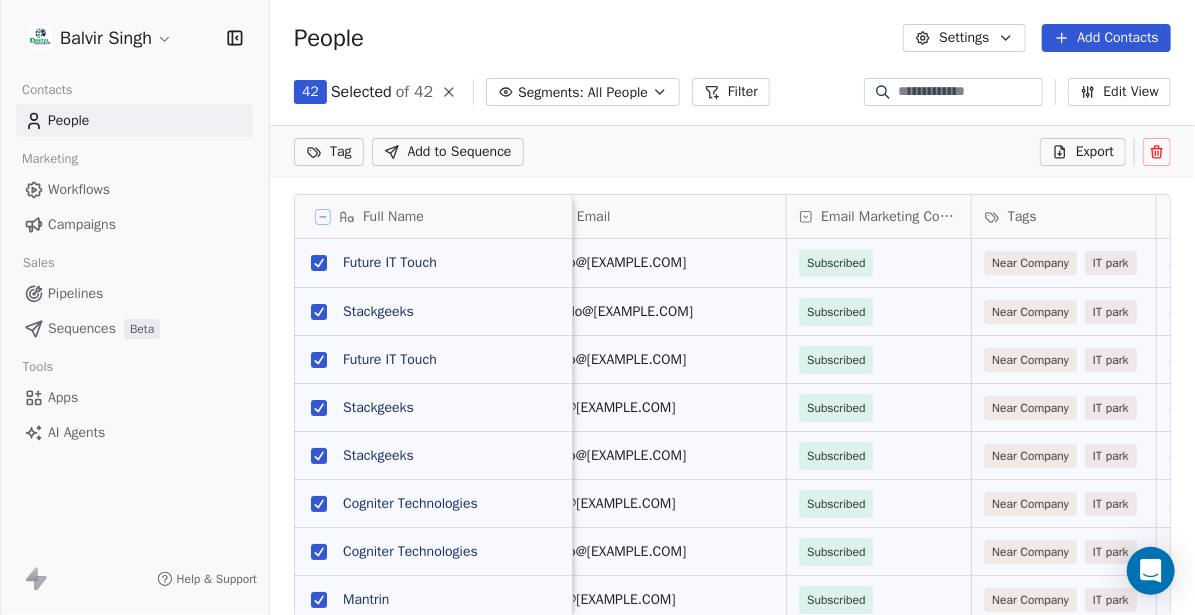 click on "Balvir Singh Contacts People Marketing Workflows Campaigns Sales Pipelines Sequences Beta Tools Apps AI Agents Help & Support People Settings Add Contacts 42 Selected of 42 Segments: All People Filter Edit View Tag Add to Sequence Export Full Name F Future IT Touch S Stackgeeks F Future IT Touch S Stackgeeks S Stackgeeks C Cogniter Technologies C Cogniter Technologies M Mantrin M Mantrin E Epilogue D Decode Advertising E Epilogue D Decode Advertising M Marketing GearsÂ M Mindmine Unlimited A Animationvisarts A Animationvisarts S Solution1313 S SynergyWorks Solutions I IT WAVES N Net Solutions I IT WAVES N Net Solutions N Net Solutions D Damcosoft Pvt Ltd D Damcosoft Pvt Ltd N Netsmartz House I Innovation Technology Email Email Marketing Consent Tags Address Created Date IST Email Verification Status Last Updated Date IST info@[EXAMPLE.COM] Subscribed Near Company IT park 34, [CITY], Sector Jun 19, 2025 01:11 PM Valid Jul 13, 2025 11:22 AM hello@[EXAMPLE.COM] Subscribed Near Company IT park" at bounding box center [597, 307] 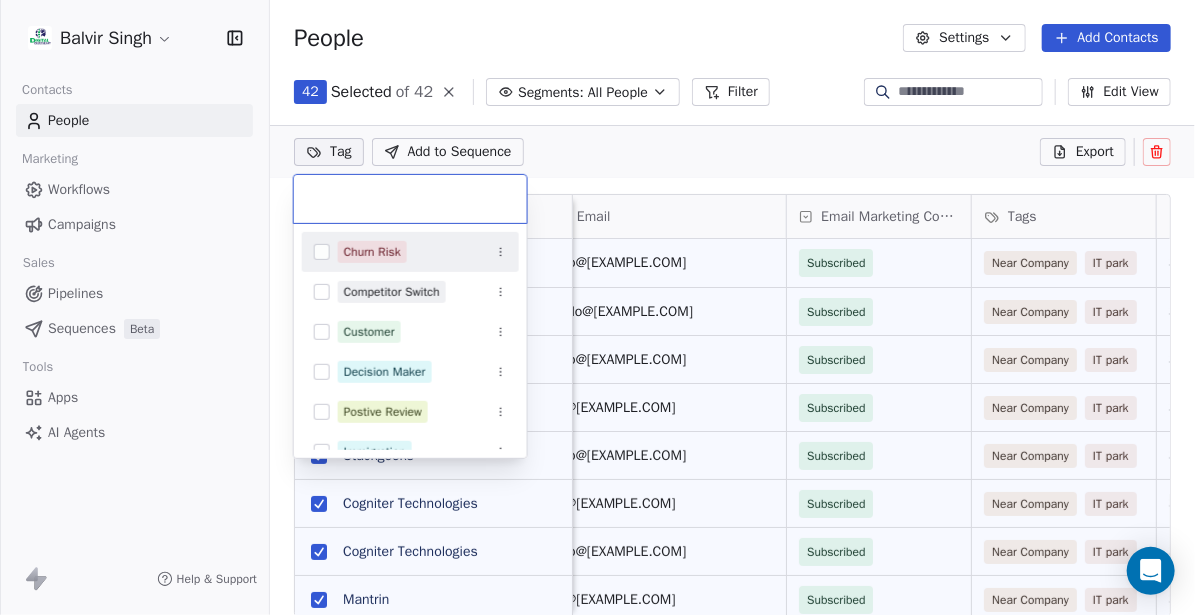 scroll, scrollTop: 200, scrollLeft: 0, axis: vertical 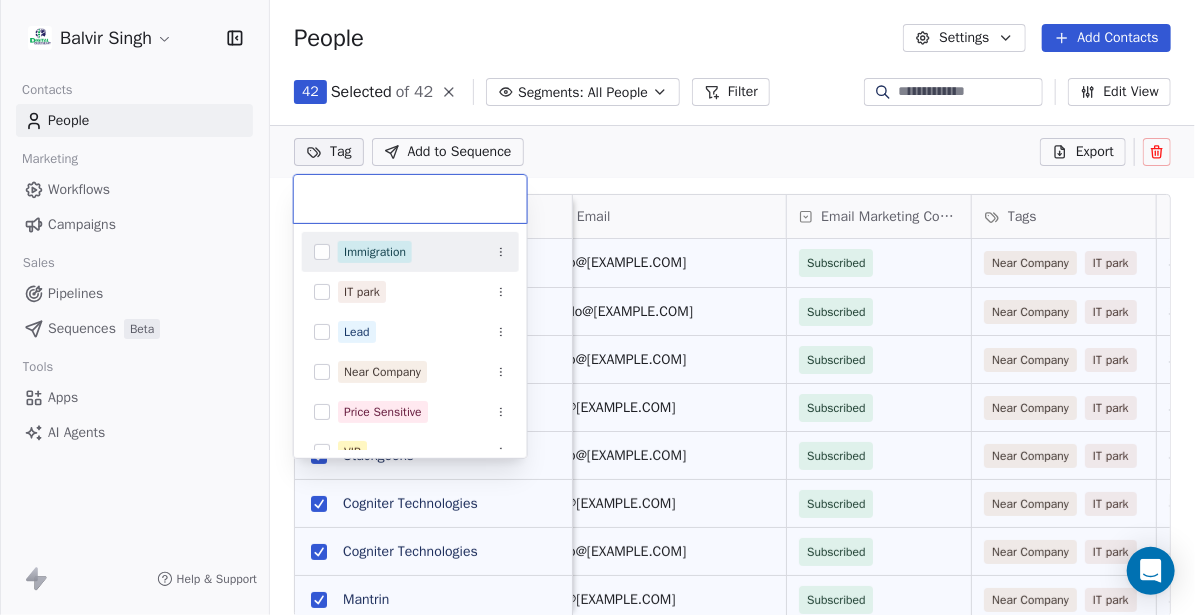 click on "Balvir Singh Contacts People Marketing Workflows Campaigns Sales Pipelines Sequences Beta Tools Apps AI Agents Help & Support People Settings Add Contacts 42 Selected of 42 Segments: All People Filter Edit View Tag Add to Sequence Export Full Name F Future IT Touch S Stackgeeks F Future IT Touch S Stackgeeks S Stackgeeks C Cogniter Technologies C Cogniter Technologies M Mantrin M Mantrin E Epilogue D Decode Advertising E Epilogue D Decode Advertising M Marketing GearsÂ M Mindmine Unlimited A Animationvisarts A Animationvisarts S Solution1313 S SynergyWorks Solutions I IT WAVES N Net Solutions I IT WAVES N Net Solutions N Net Solutions D Damcosoft Pvt Ltd D Damcosoft Pvt Ltd N Netsmartz House I Innovation Technology Email Email Marketing Consent Tags Address Created Date IST Email Verification Status Last Updated Date IST info@[EXAMPLE.COM] Subscribed Near Company IT park 34, [CITY], Sector Jun 19, 2025 01:11 PM Valid Jul 13, 2025 11:22 AM hello@[EXAMPLE.COM] Subscribed Near Company IT park" at bounding box center [597, 307] 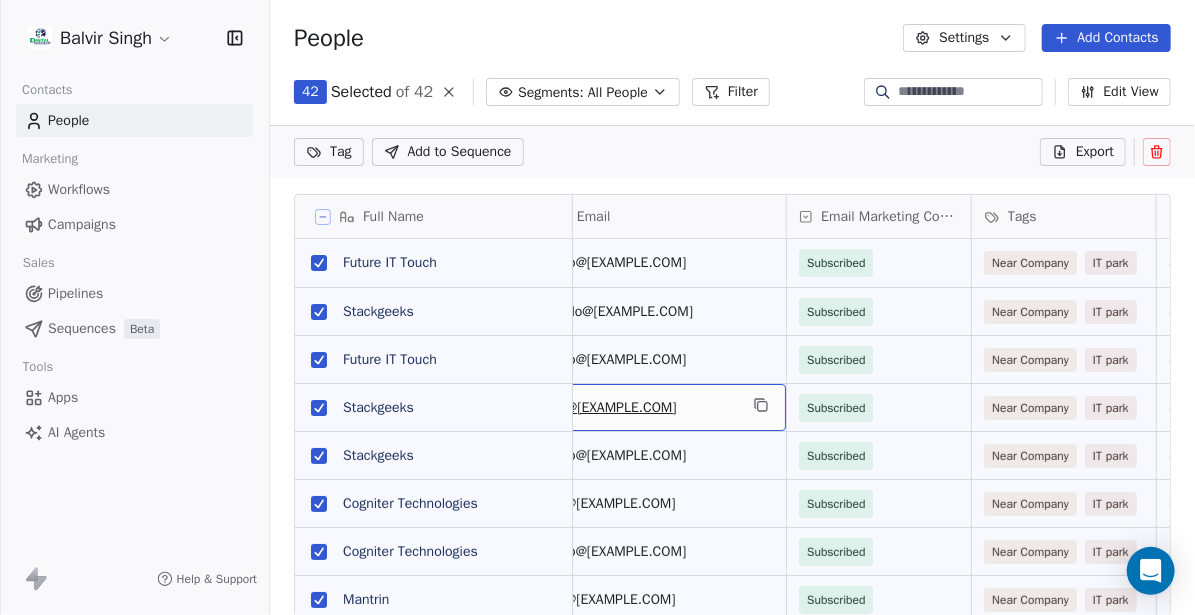 scroll, scrollTop: 14, scrollLeft: 0, axis: vertical 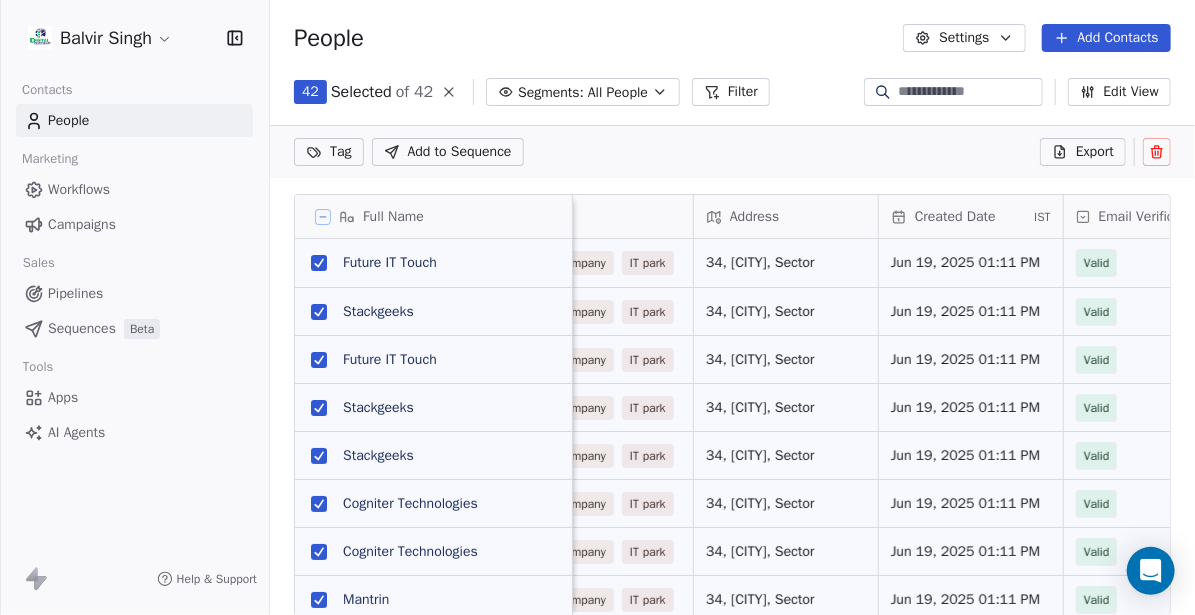 click on "Tag Add to Sequence Export" at bounding box center [732, 152] 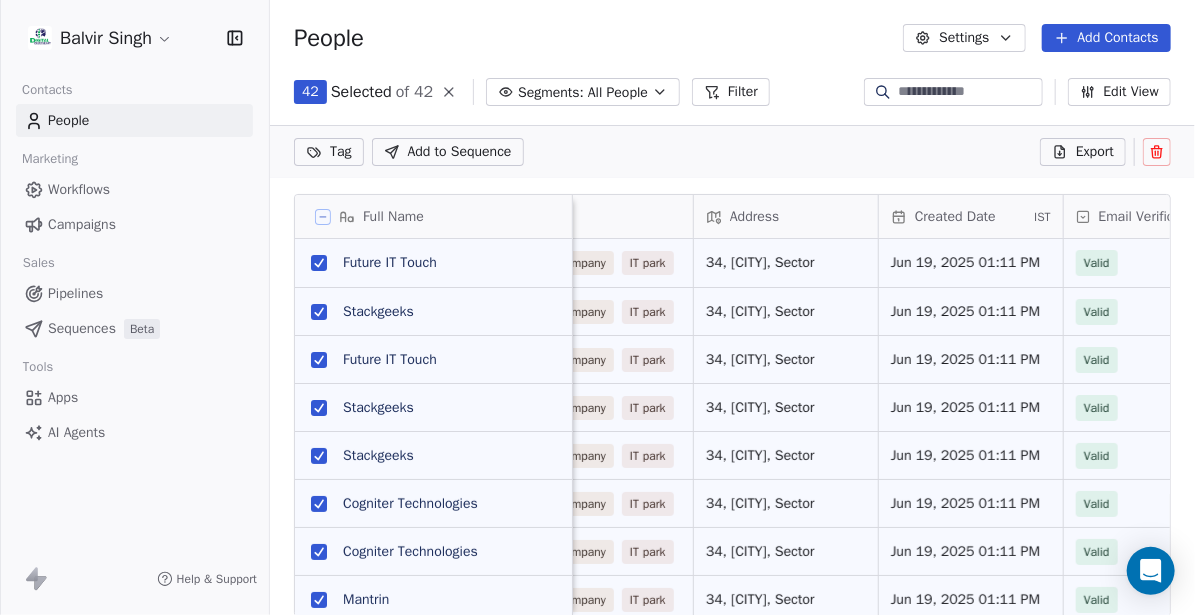 scroll, scrollTop: 0, scrollLeft: 0, axis: both 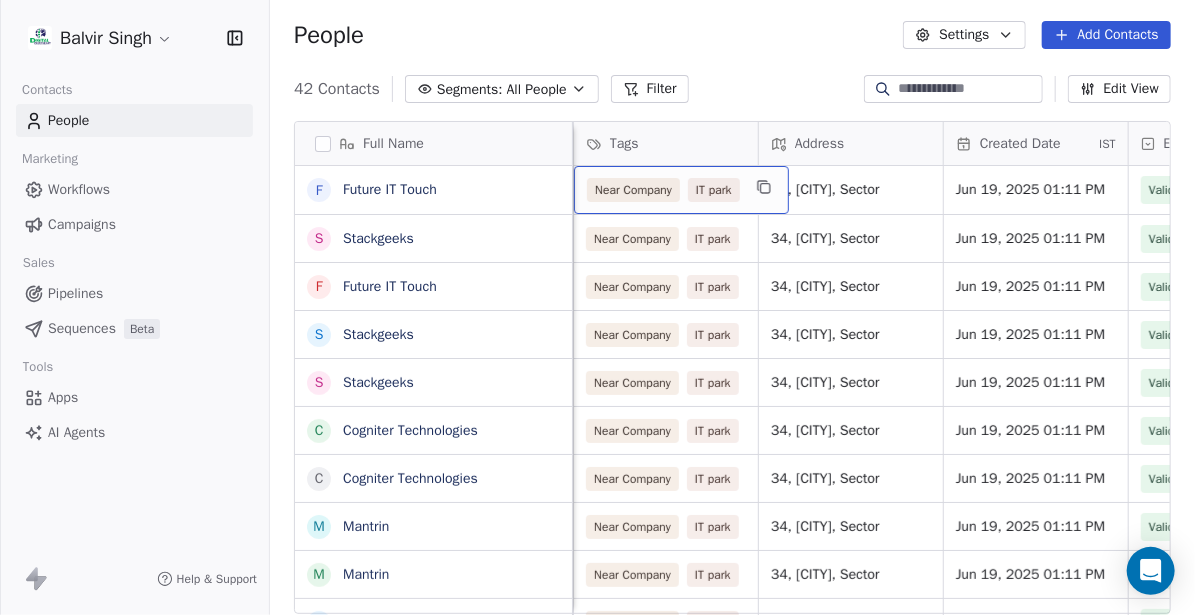 drag, startPoint x: 686, startPoint y: 187, endPoint x: 623, endPoint y: 214, distance: 68.54196 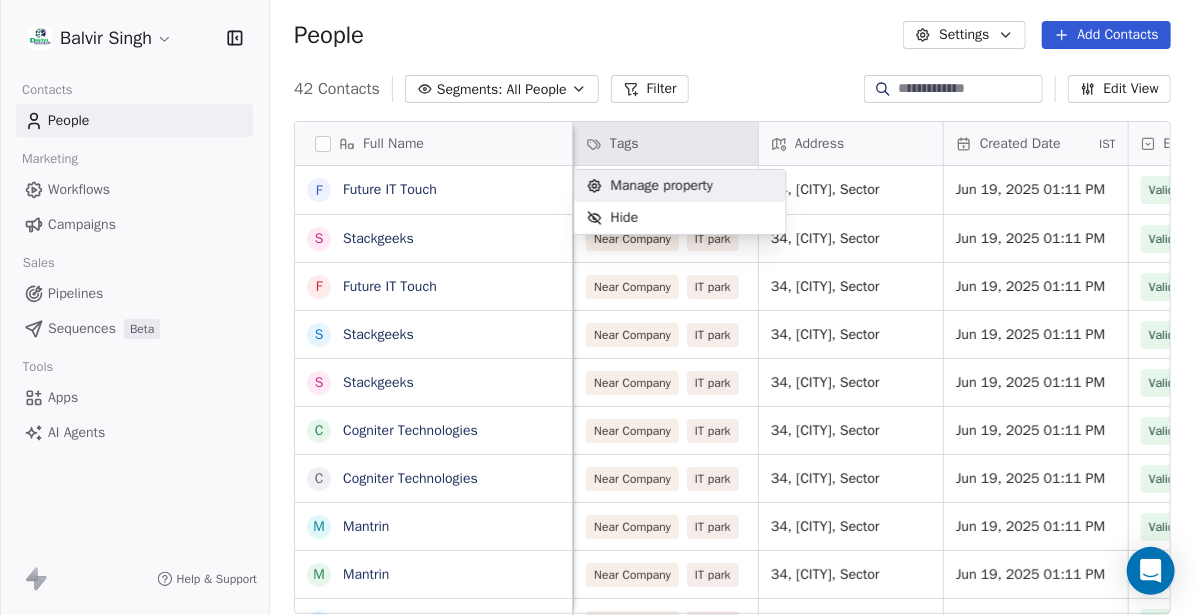 click on "Manage property" at bounding box center [662, 186] 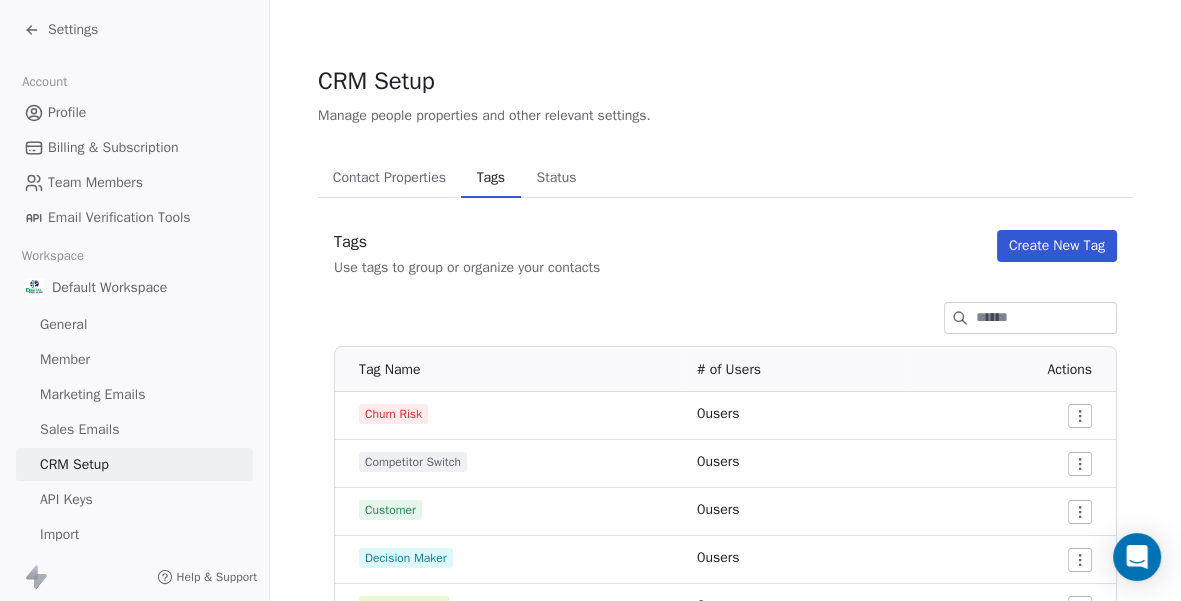 scroll, scrollTop: 417, scrollLeft: 0, axis: vertical 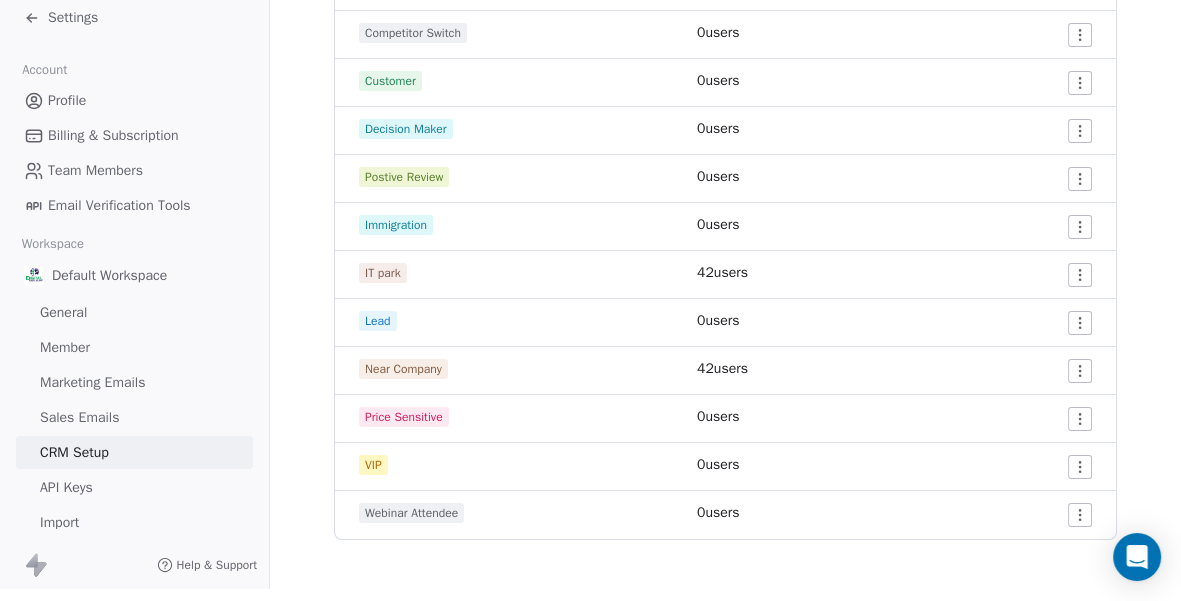 click on "Settings Account Profile Billing & Subscription Team Members Email Verification Tools Workspace Default Workspace General Member Marketing Emails Sales Emails CRM Setup API Keys Import Export Help & Support CRM Setup Manage people properties and other relevant settings. Contact Properties Contact Properties Tags Tags Status Status Tags Use tags to group or organize your contacts Create New Tag Tag Name # of Users Actions Churn Risk 0 users Competitor Switch 0 users Customer 0 users Decision Maker 0 users Postive Review 0 users Immigration 0 users IT park 42 users Lead 0 users Near Company 42 users Price Sensitive 0 users VIP 0 users Webinar Attendee 0 users" at bounding box center [590, 288] 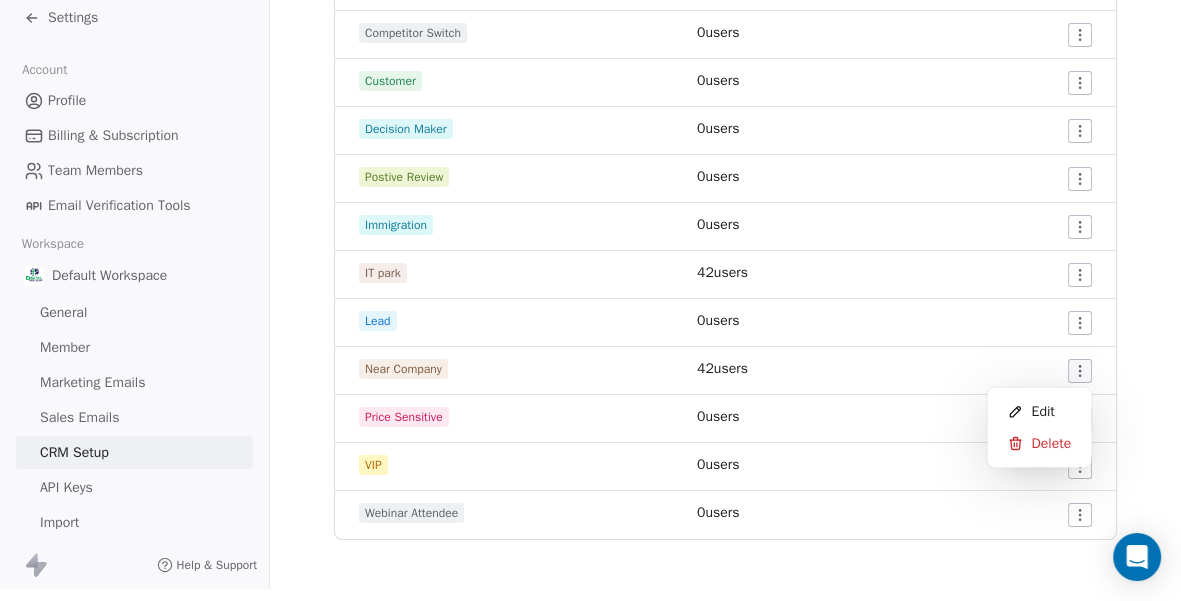 scroll, scrollTop: 10, scrollLeft: 0, axis: vertical 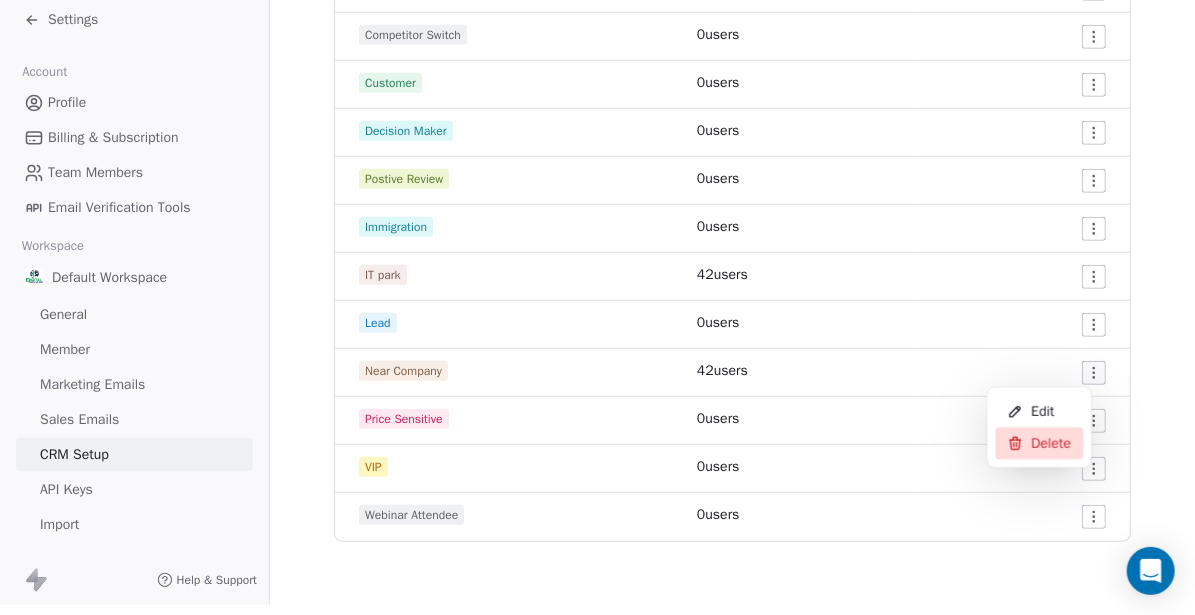 click on "Delete" at bounding box center [1051, 443] 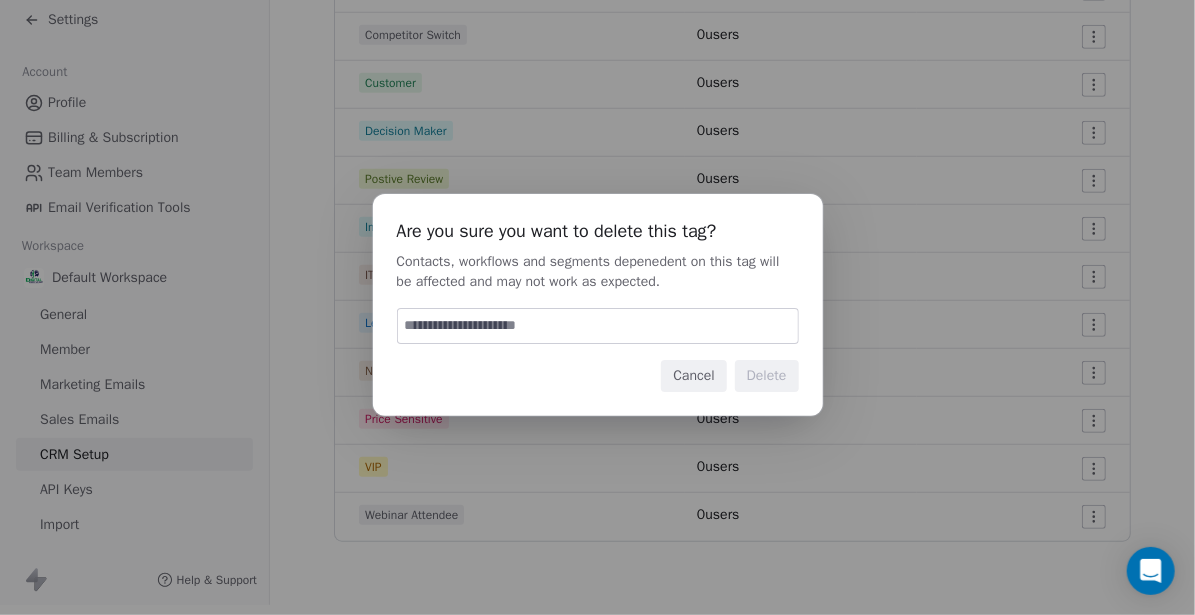 click at bounding box center [598, 326] 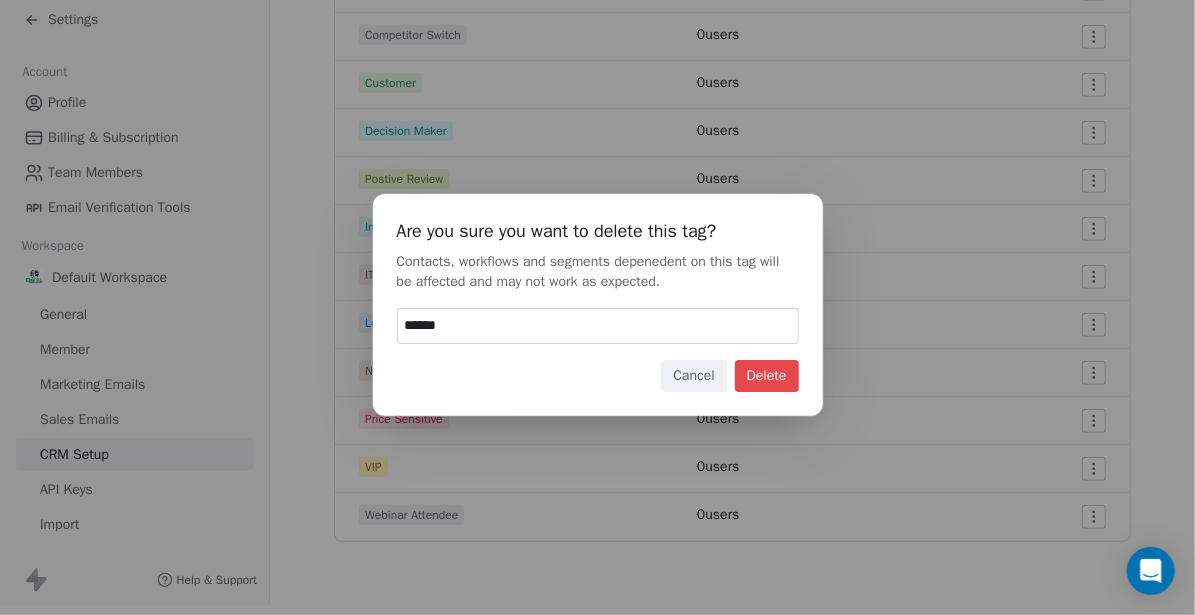 type on "******" 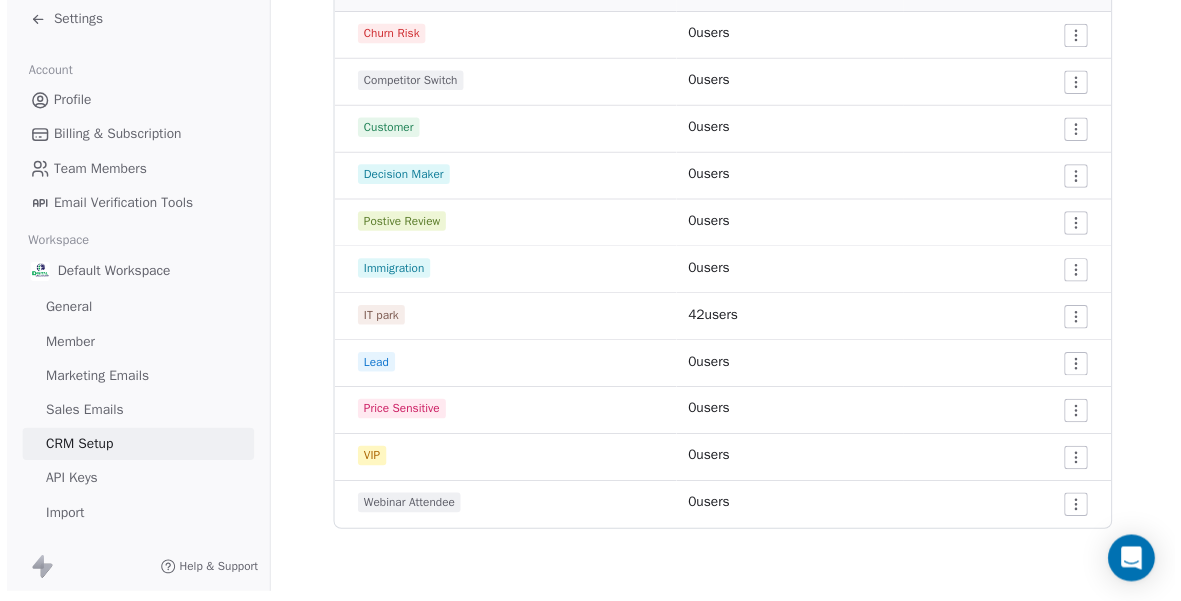 scroll, scrollTop: 368, scrollLeft: 0, axis: vertical 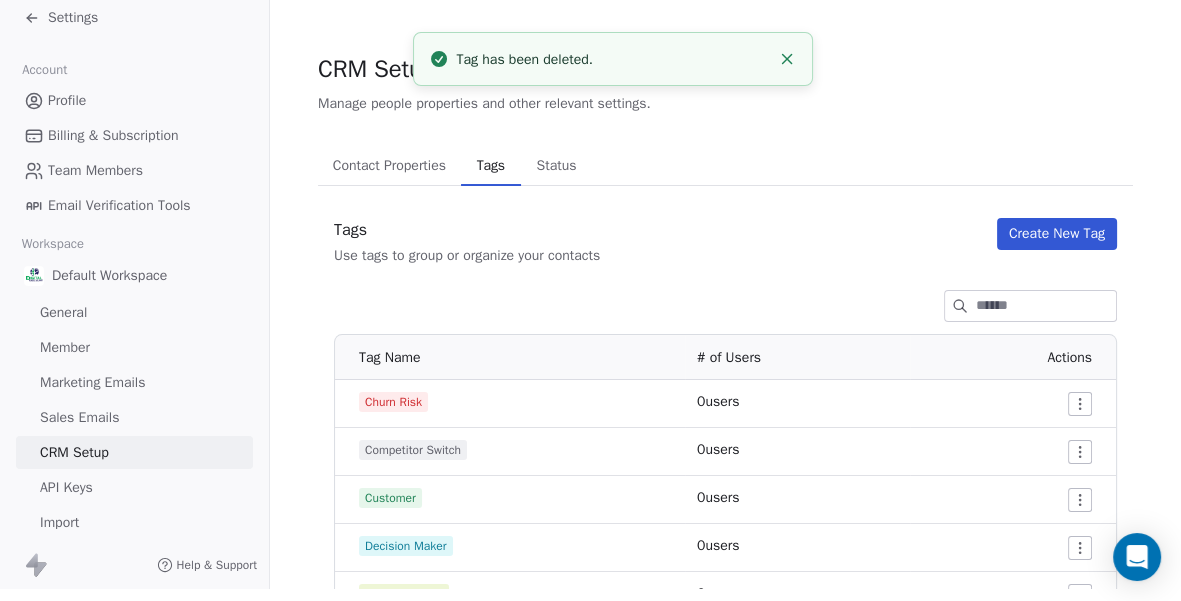 click on "Tags Use tags to group or organize your contacts Create New Tag" at bounding box center [725, 242] 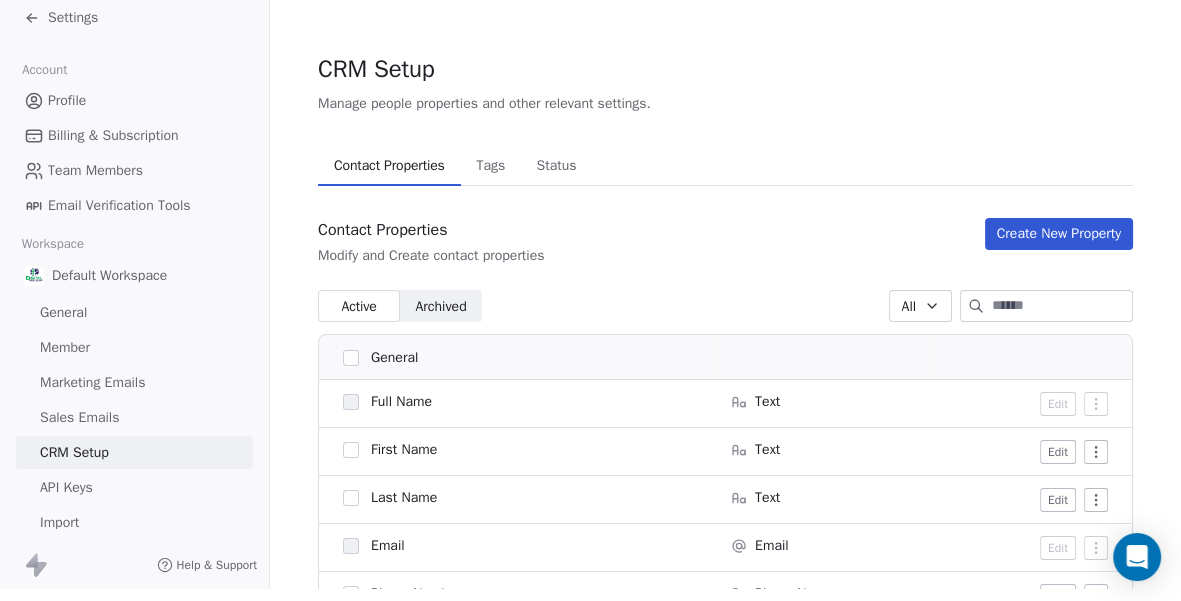 click on "Profile" at bounding box center [67, 100] 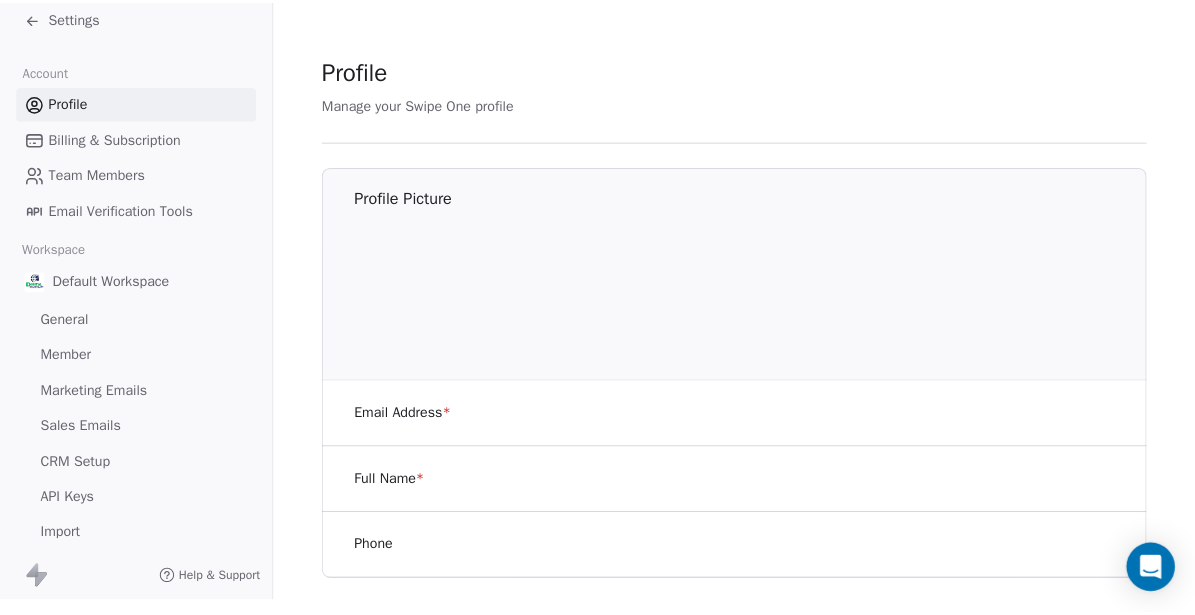 scroll, scrollTop: 0, scrollLeft: 0, axis: both 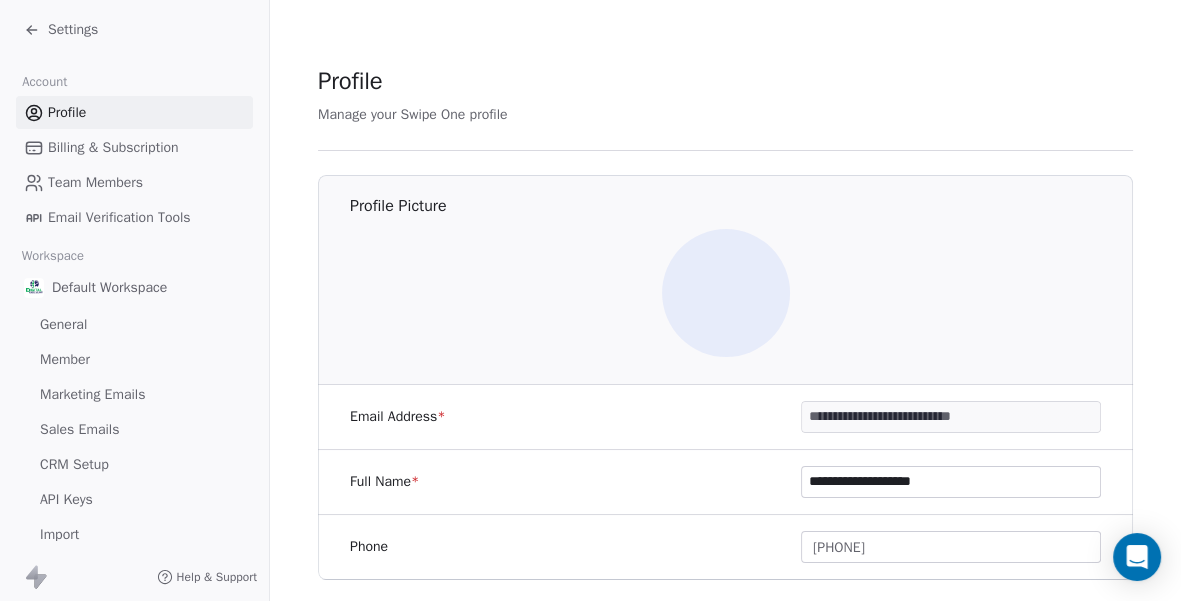 click 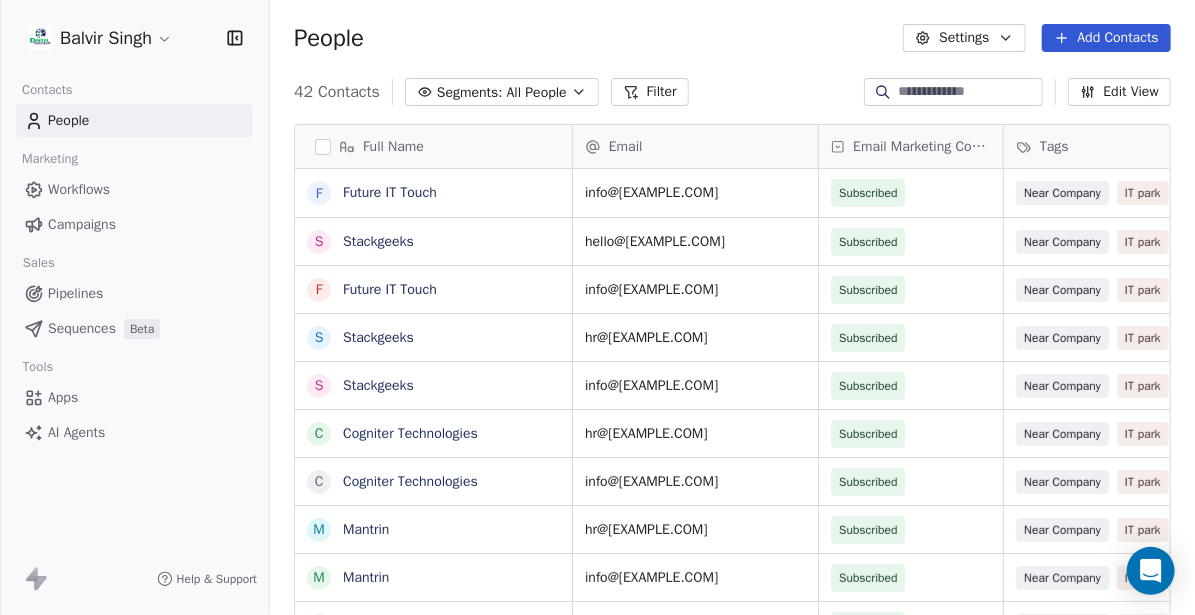 scroll, scrollTop: 15, scrollLeft: 15, axis: both 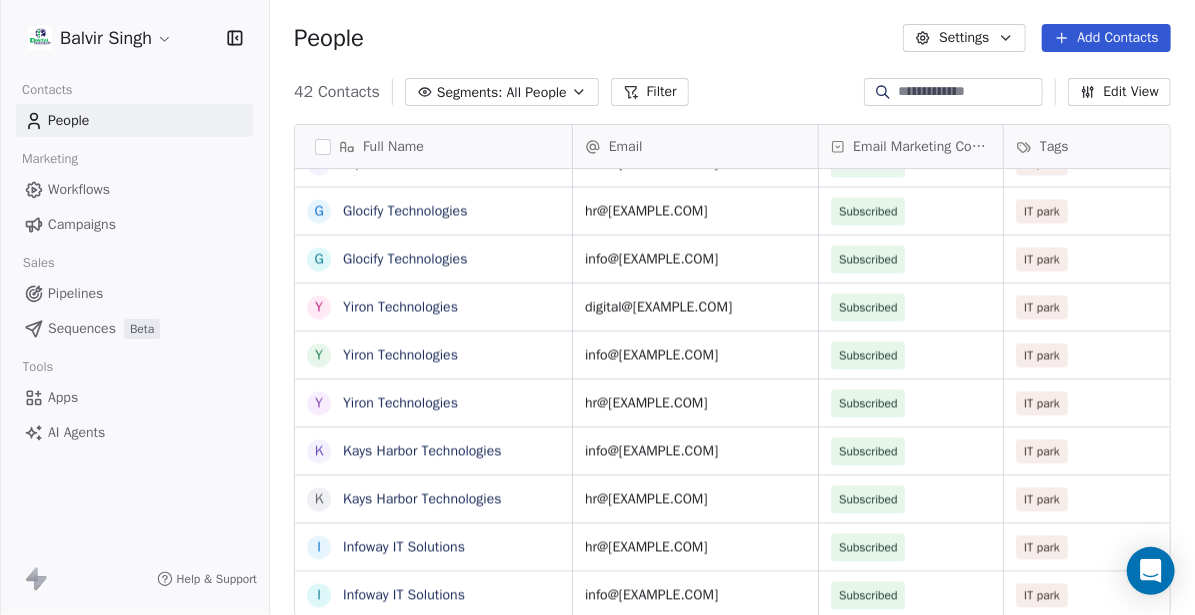 click on "Apps" at bounding box center (134, 397) 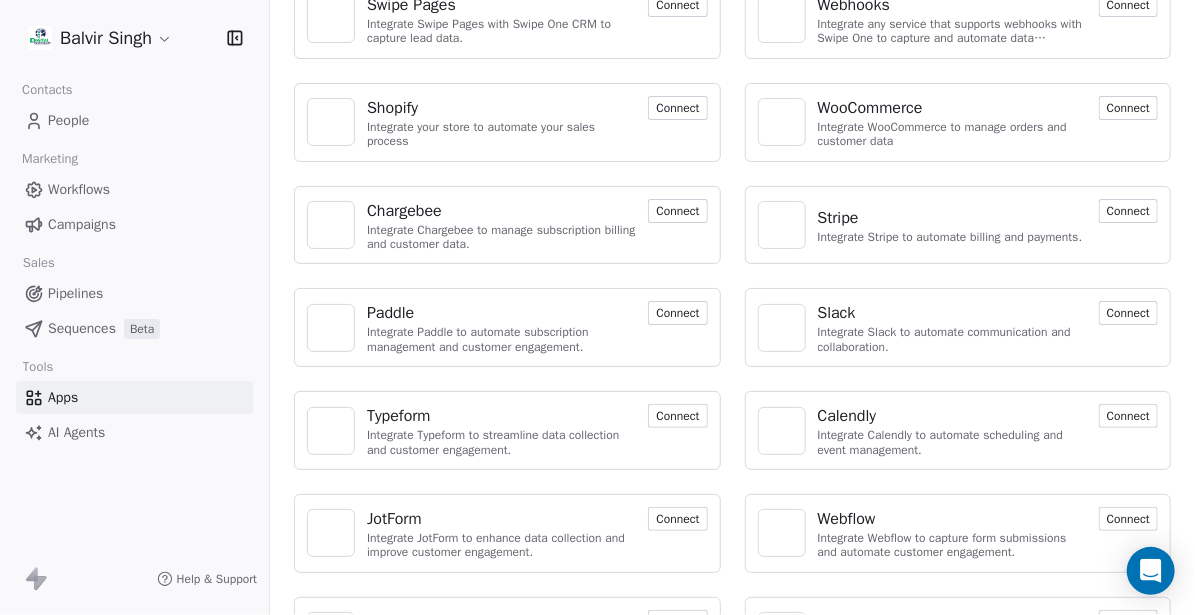scroll, scrollTop: 0, scrollLeft: 0, axis: both 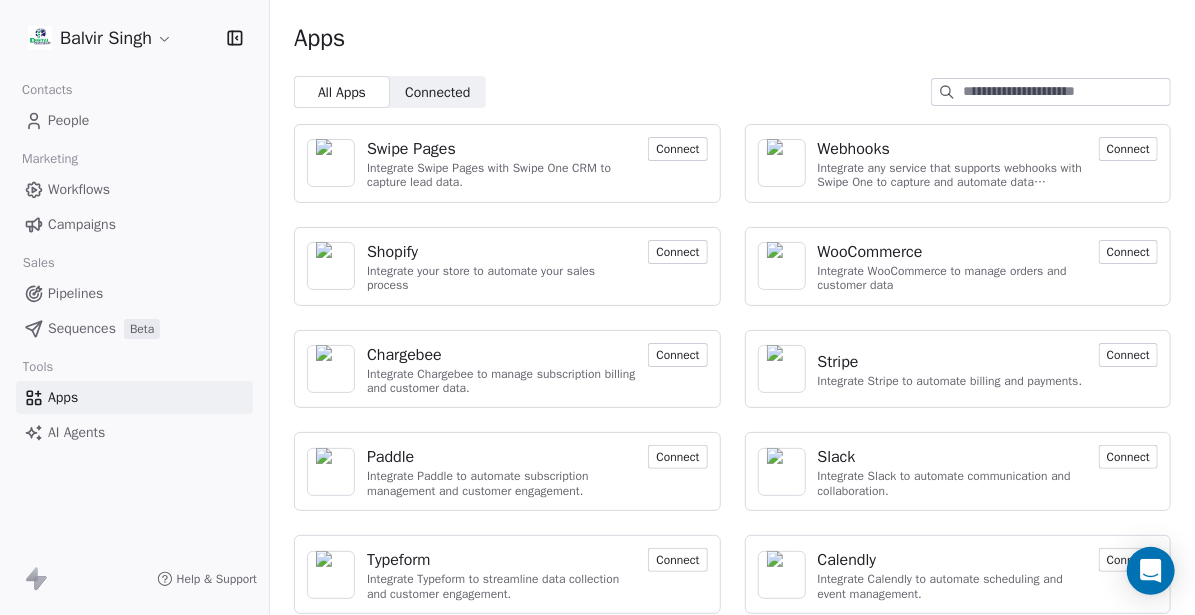 click on "Stripe" at bounding box center (950, 362) 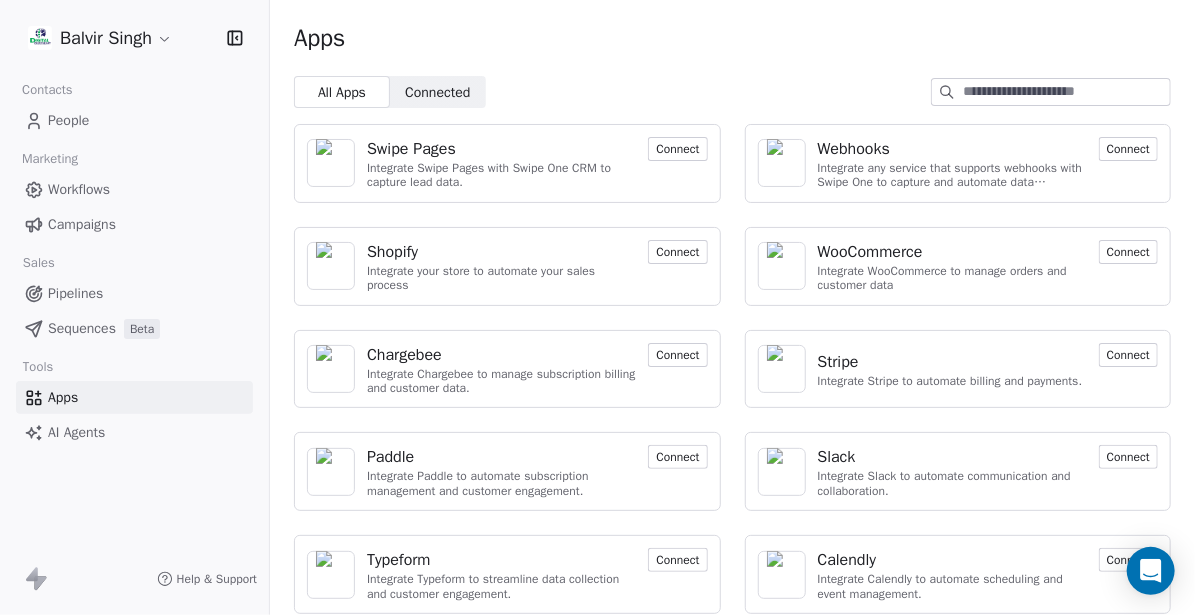 click on "Integrate Stripe to automate billing and payments." at bounding box center [950, 381] 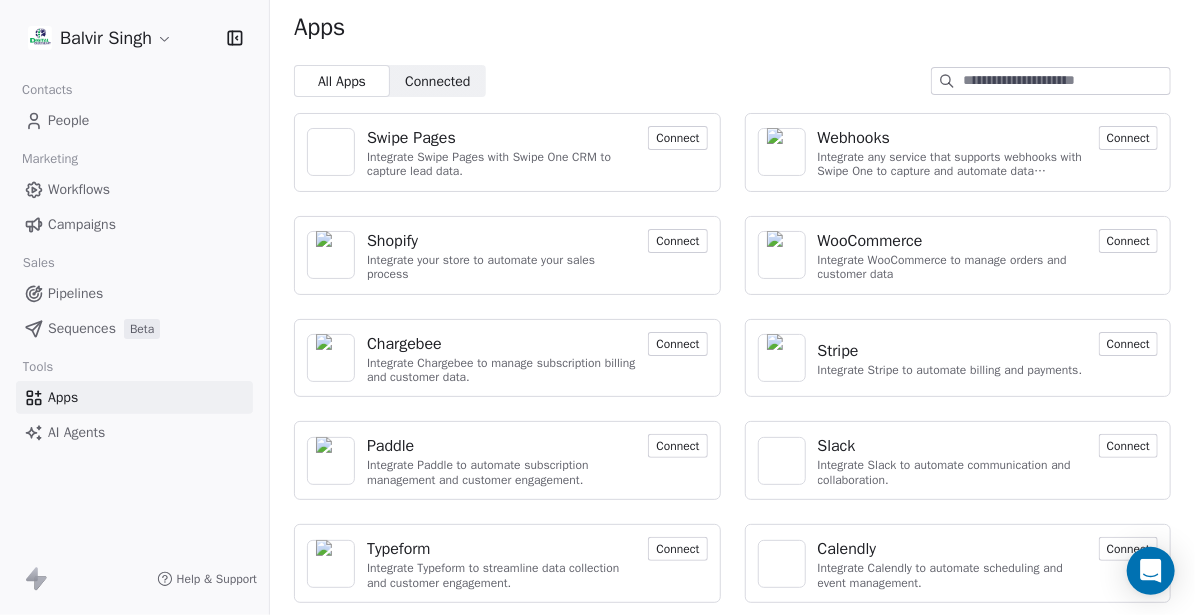 scroll, scrollTop: 0, scrollLeft: 0, axis: both 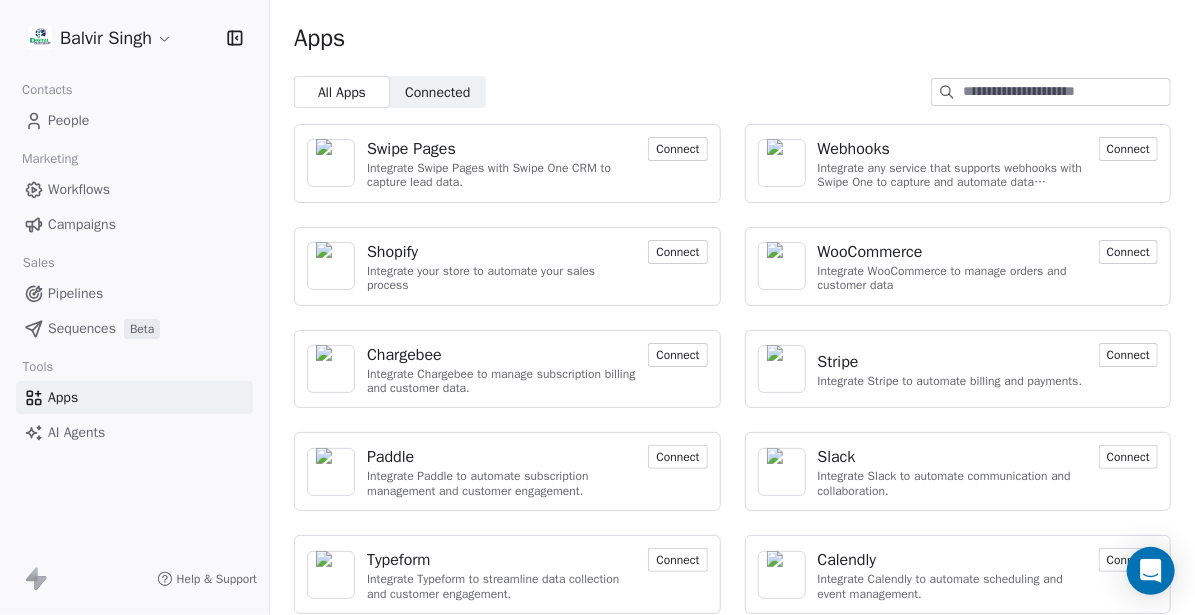 click on "People" at bounding box center [134, 120] 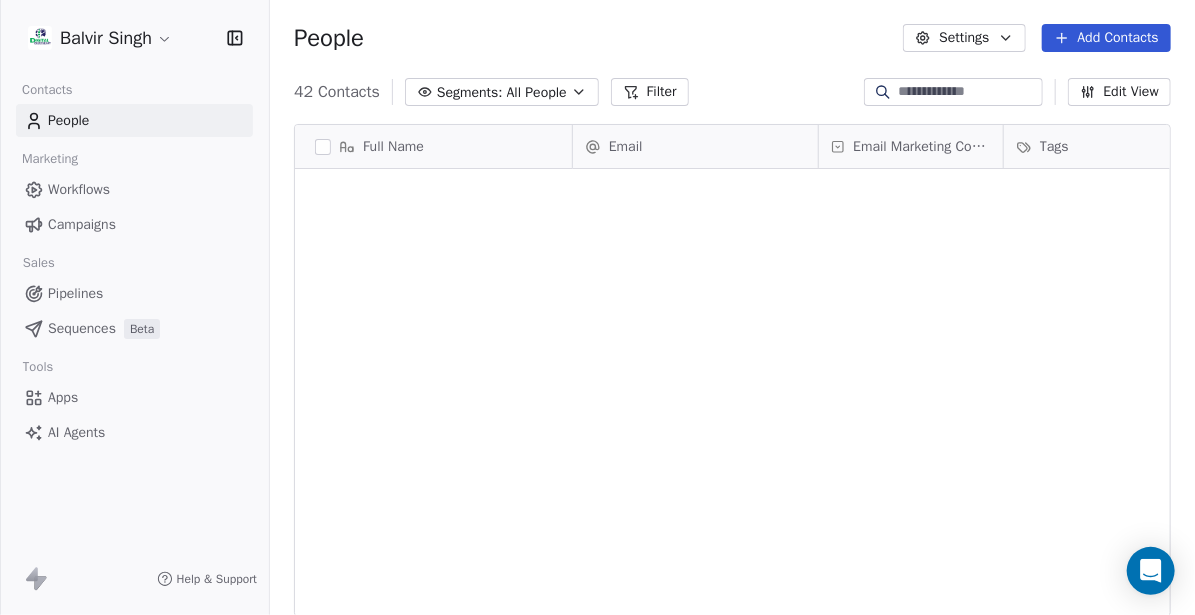 scroll, scrollTop: 1566, scrollLeft: 0, axis: vertical 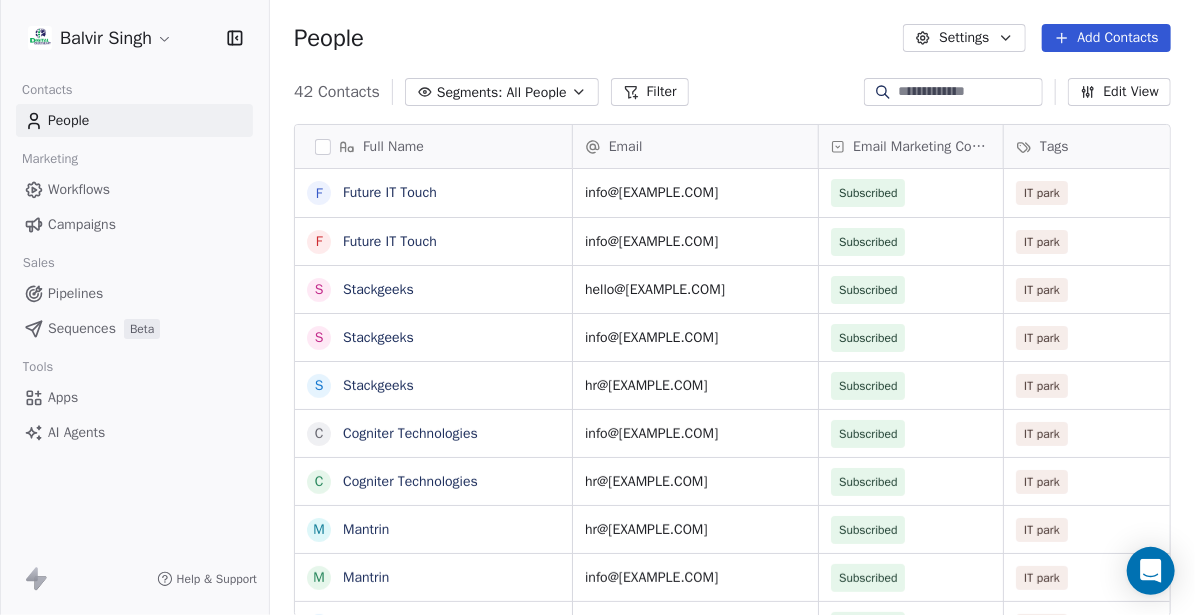 click at bounding box center [323, 147] 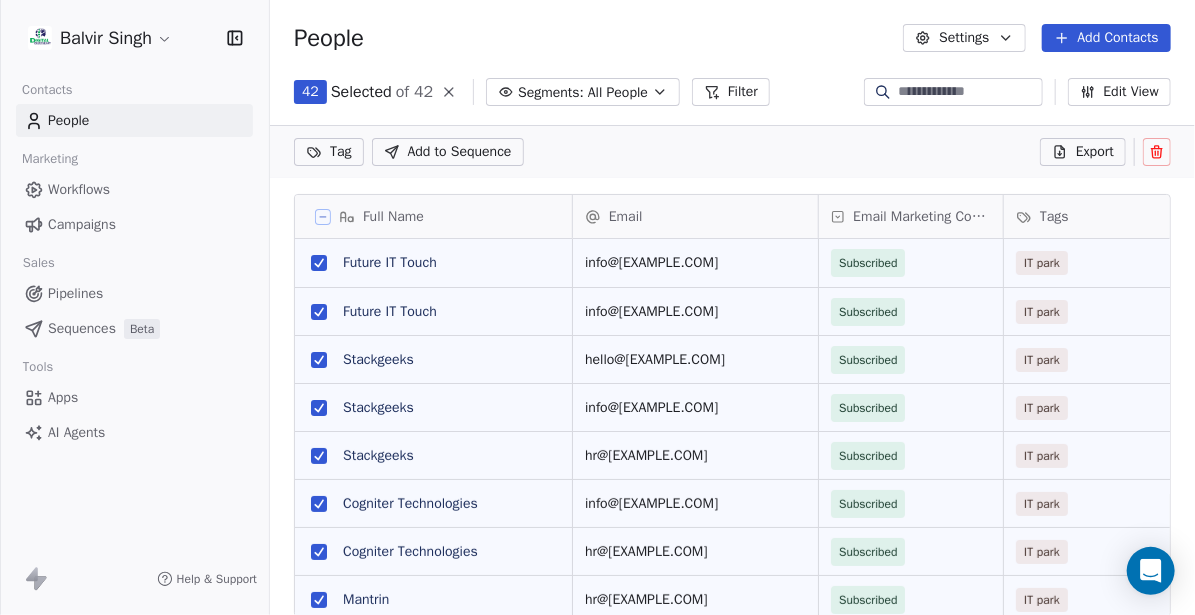 scroll, scrollTop: 456, scrollLeft: 910, axis: both 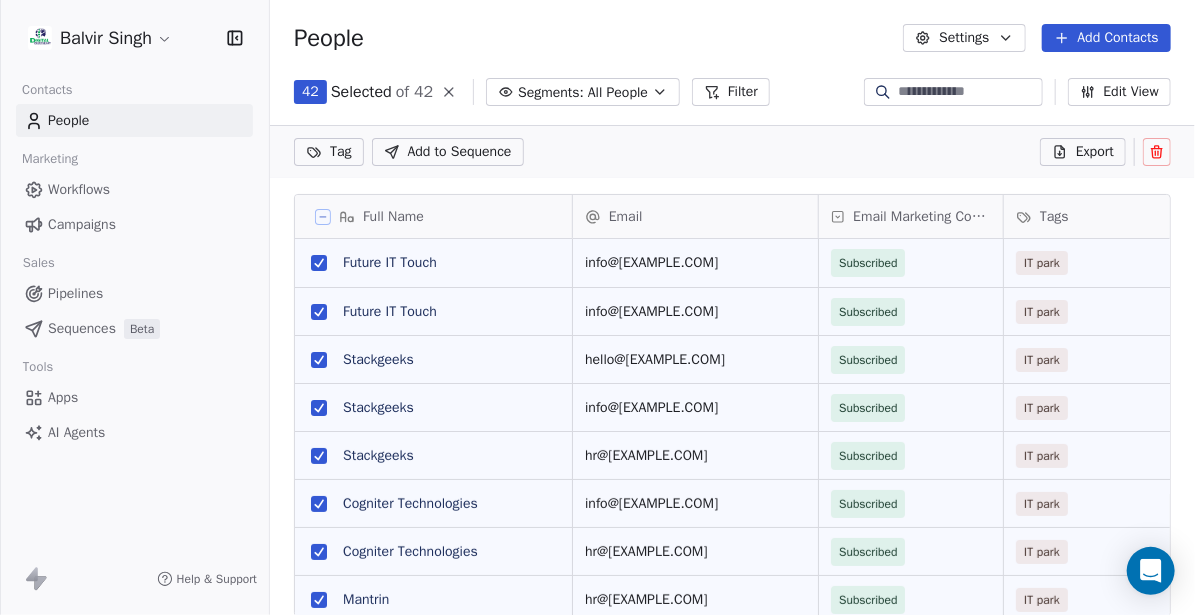 click on "Tag Add to Sequence Export" at bounding box center [732, 152] 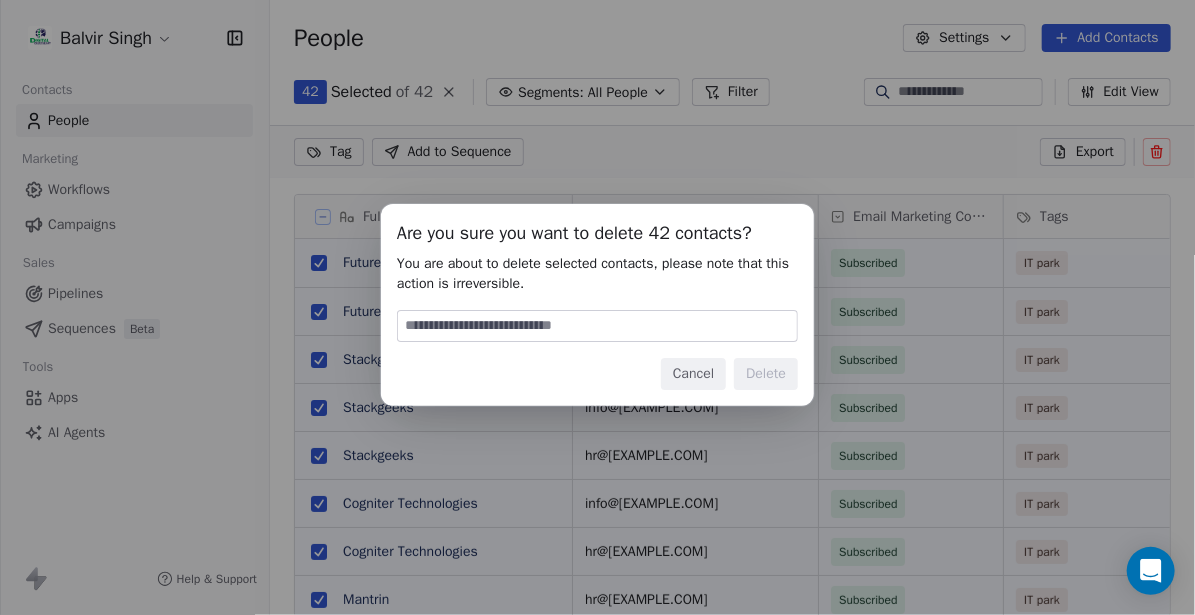click at bounding box center [597, 326] 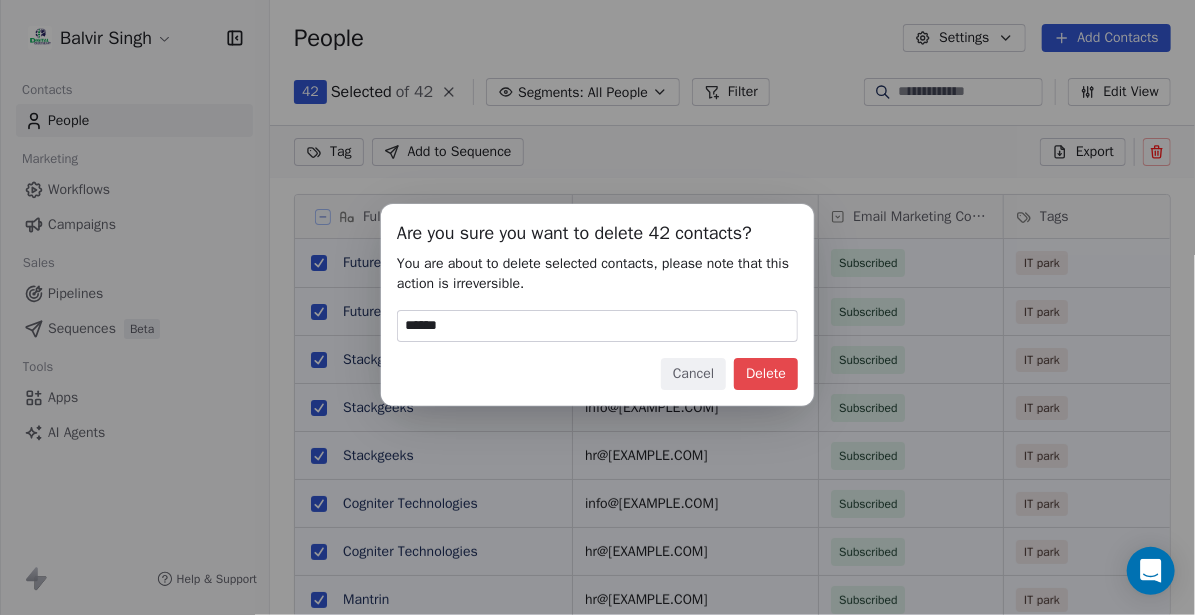 click on "Delete" at bounding box center (766, 374) 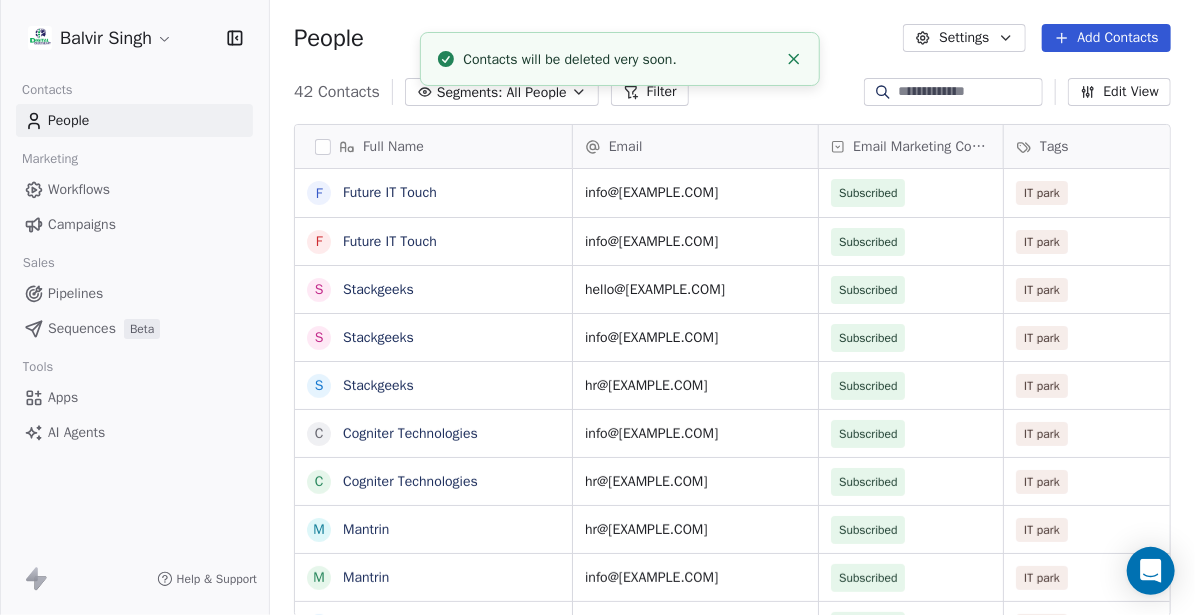 scroll, scrollTop: 15, scrollLeft: 15, axis: both 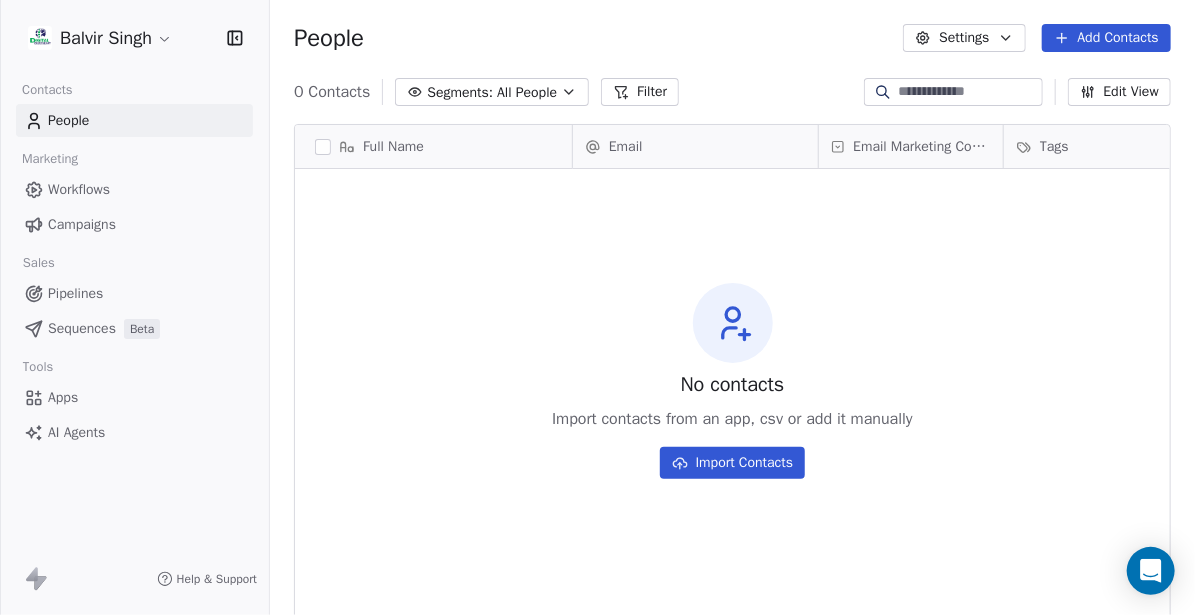click on "No contacts Import contacts from an app, csv or add it manually   Import Contacts" at bounding box center (732, 380) 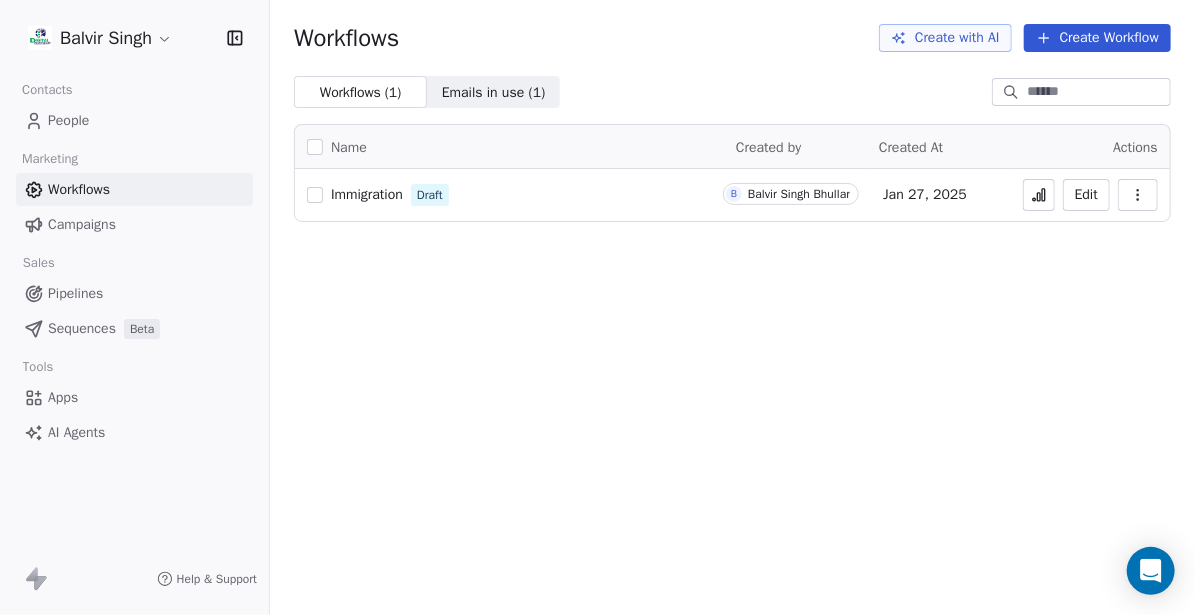 click on "Immigration" at bounding box center (367, 194) 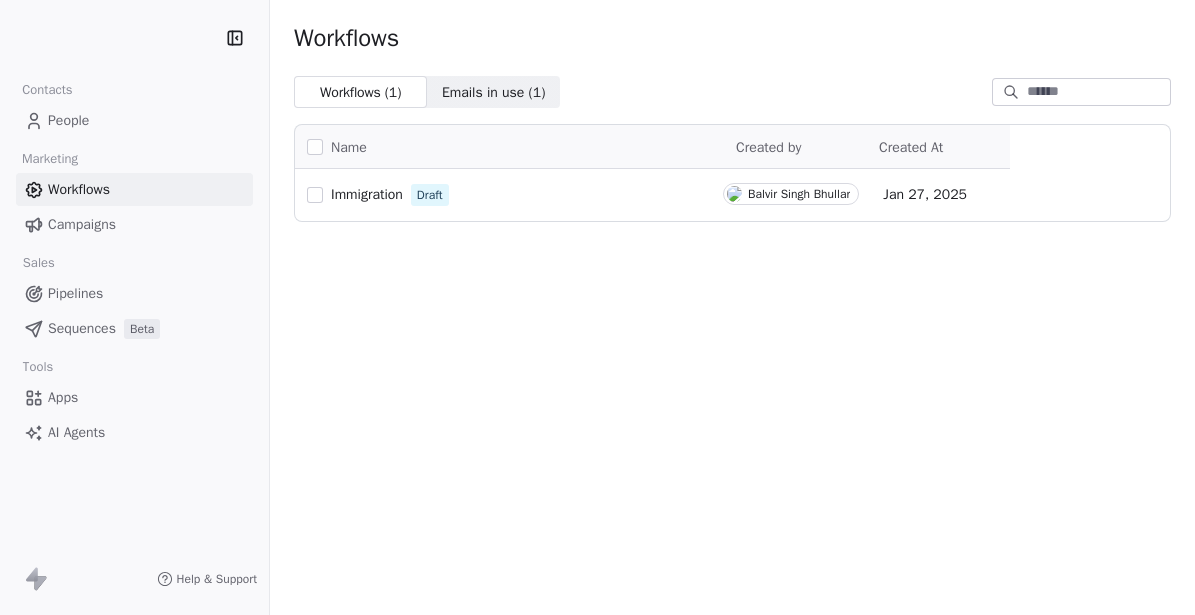 scroll, scrollTop: 0, scrollLeft: 0, axis: both 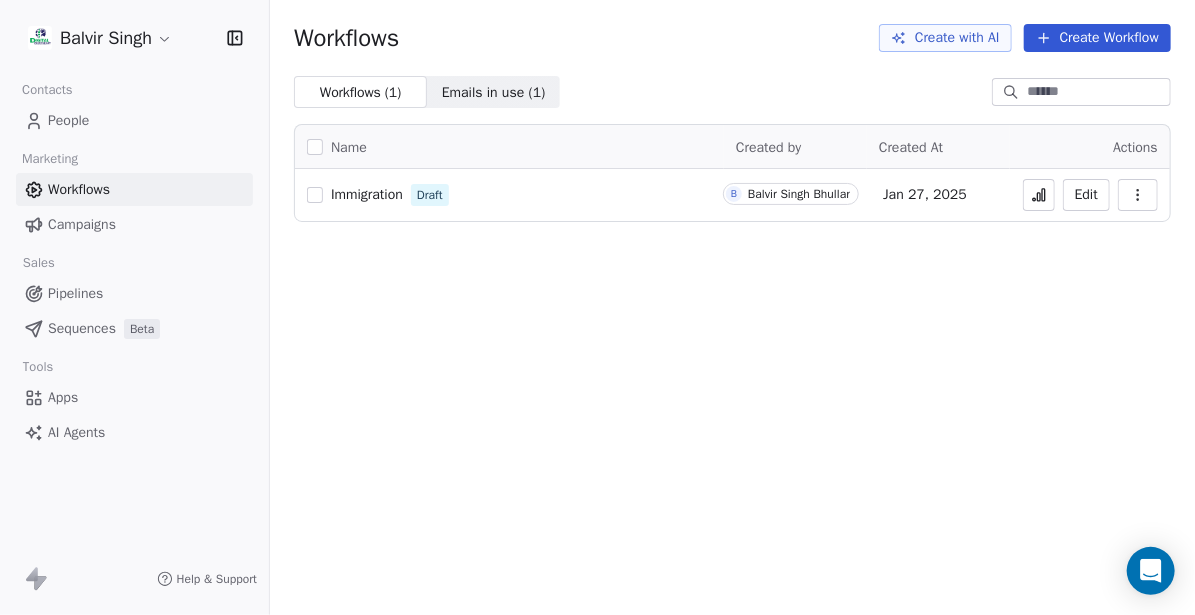 click on "People" at bounding box center (134, 120) 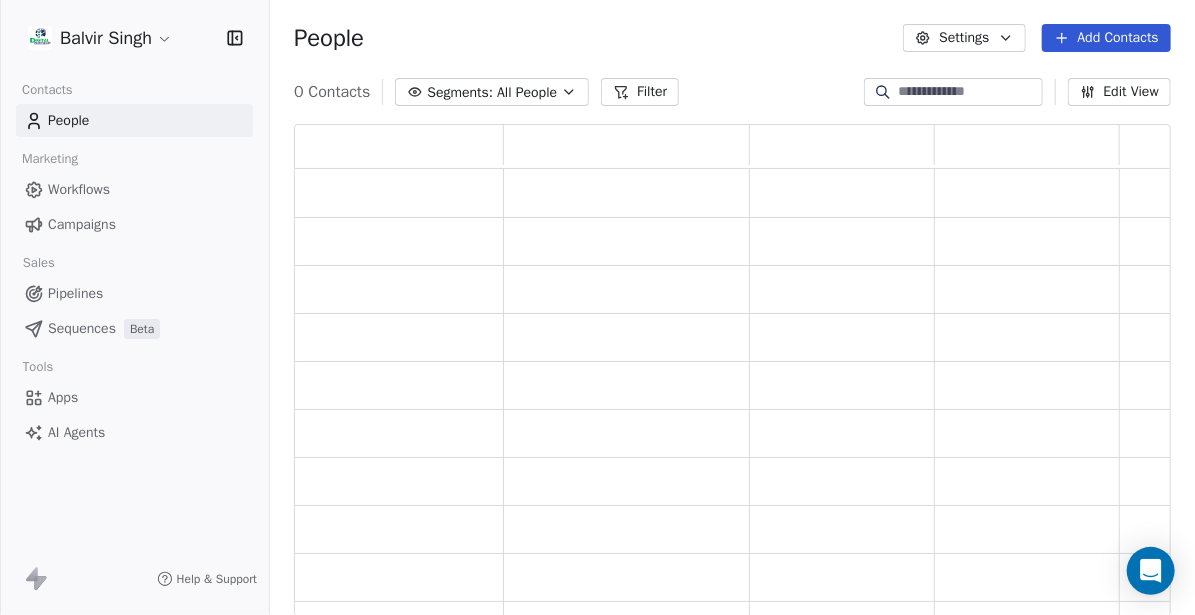 scroll, scrollTop: 15, scrollLeft: 15, axis: both 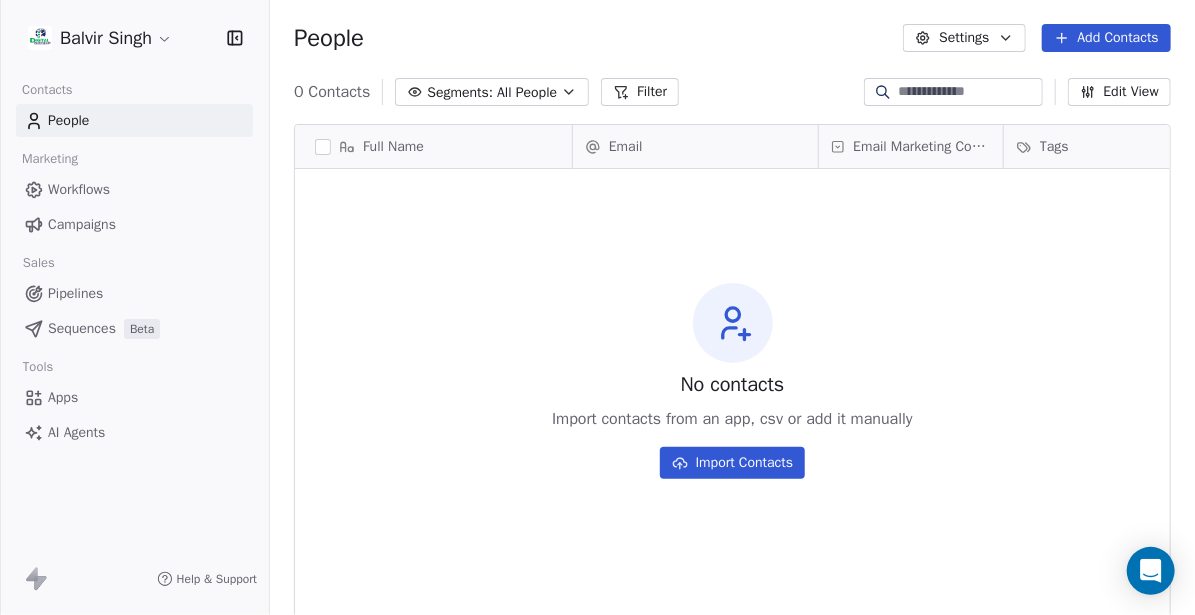 click on "No contacts Import contacts from an app, csv or add it manually   Import Contacts" at bounding box center (732, 380) 